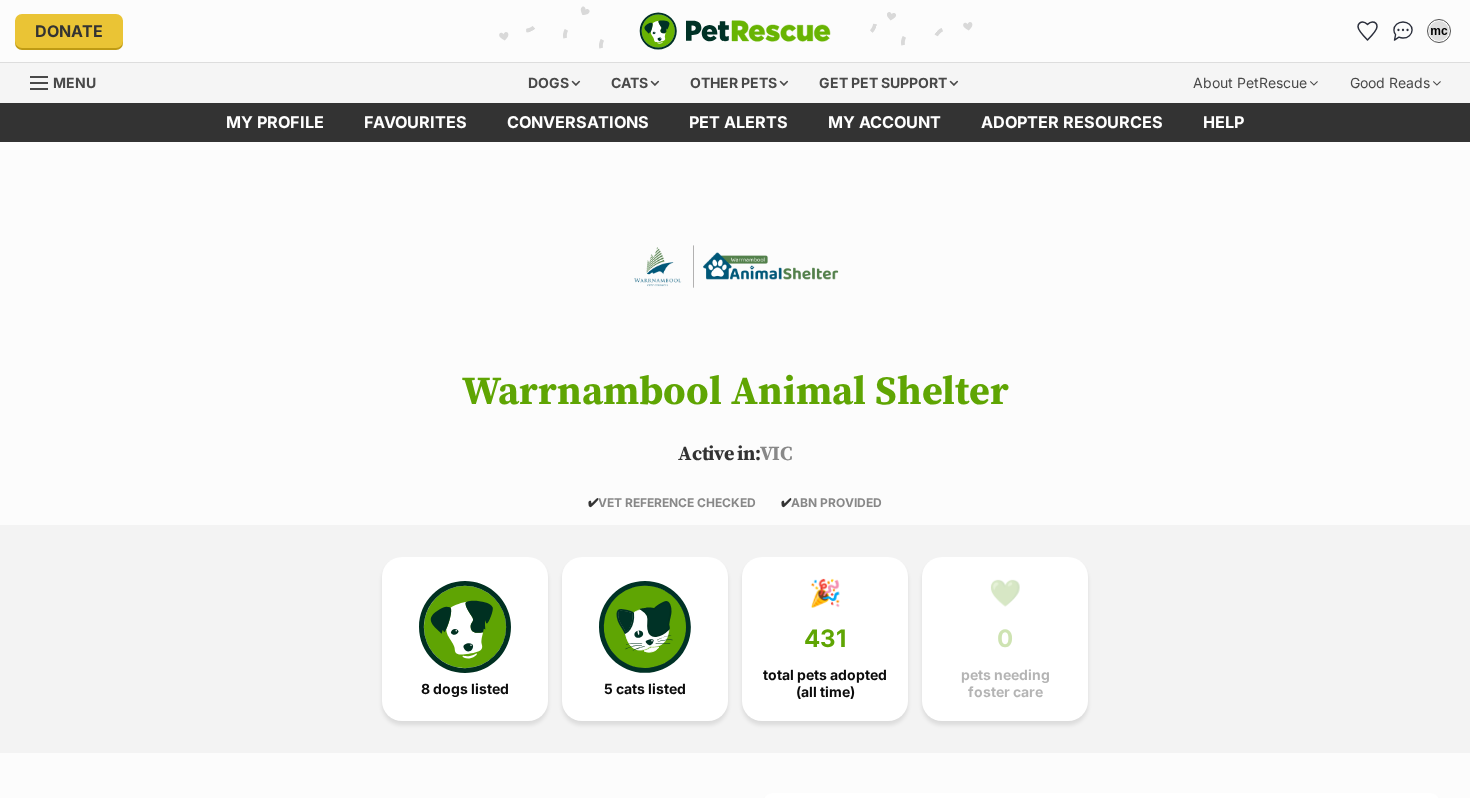 scroll, scrollTop: 0, scrollLeft: 0, axis: both 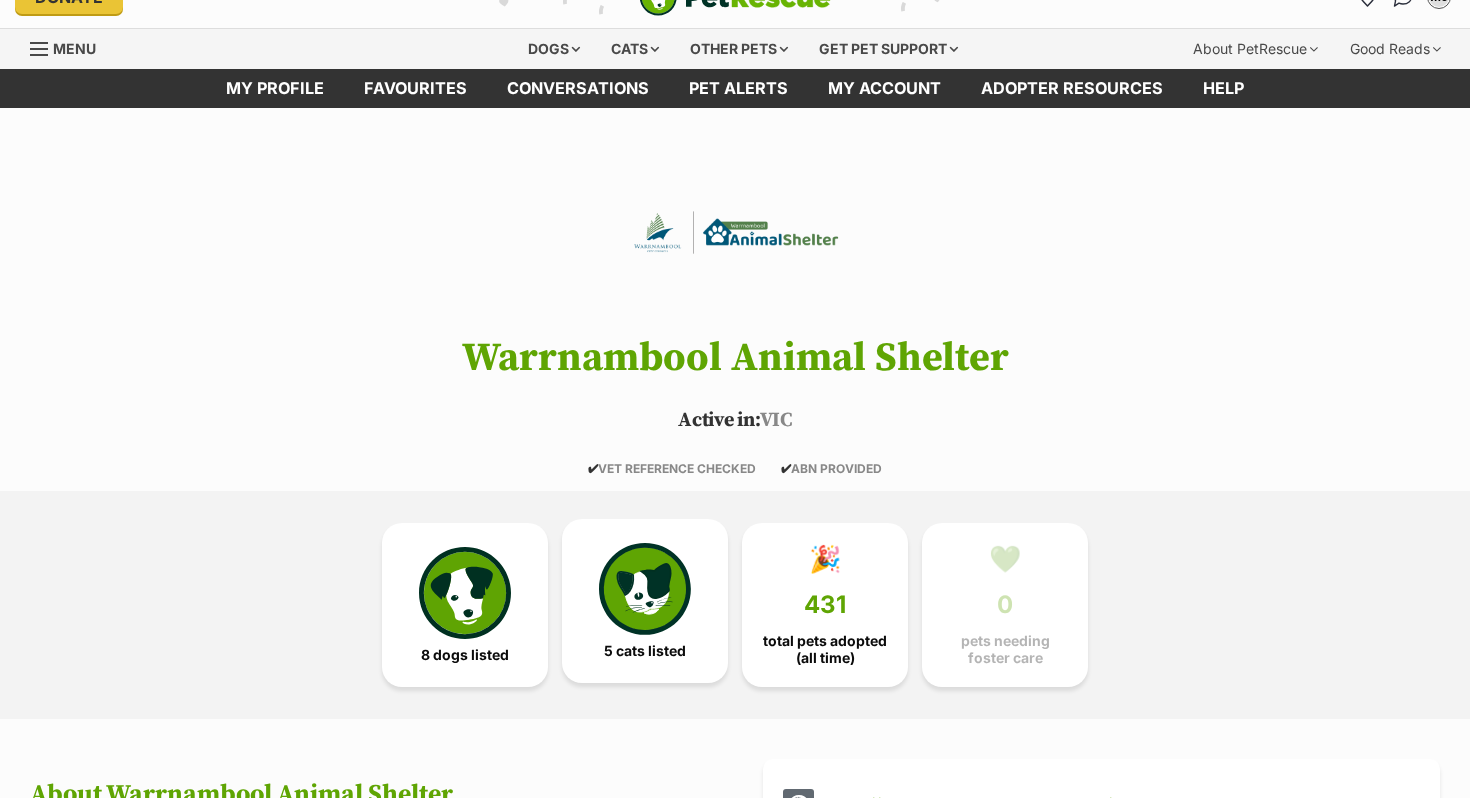 click at bounding box center [645, 589] 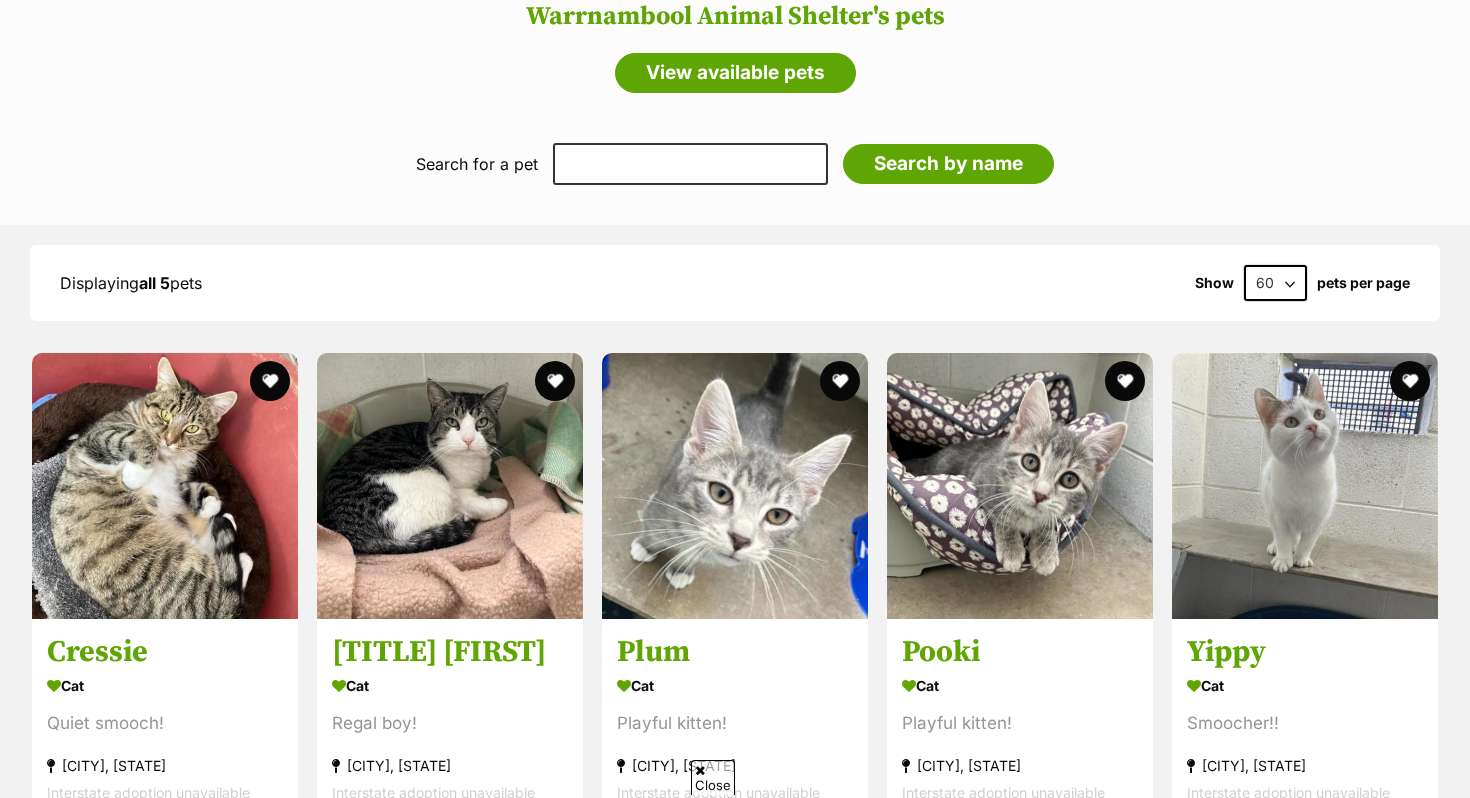 scroll, scrollTop: 0, scrollLeft: 0, axis: both 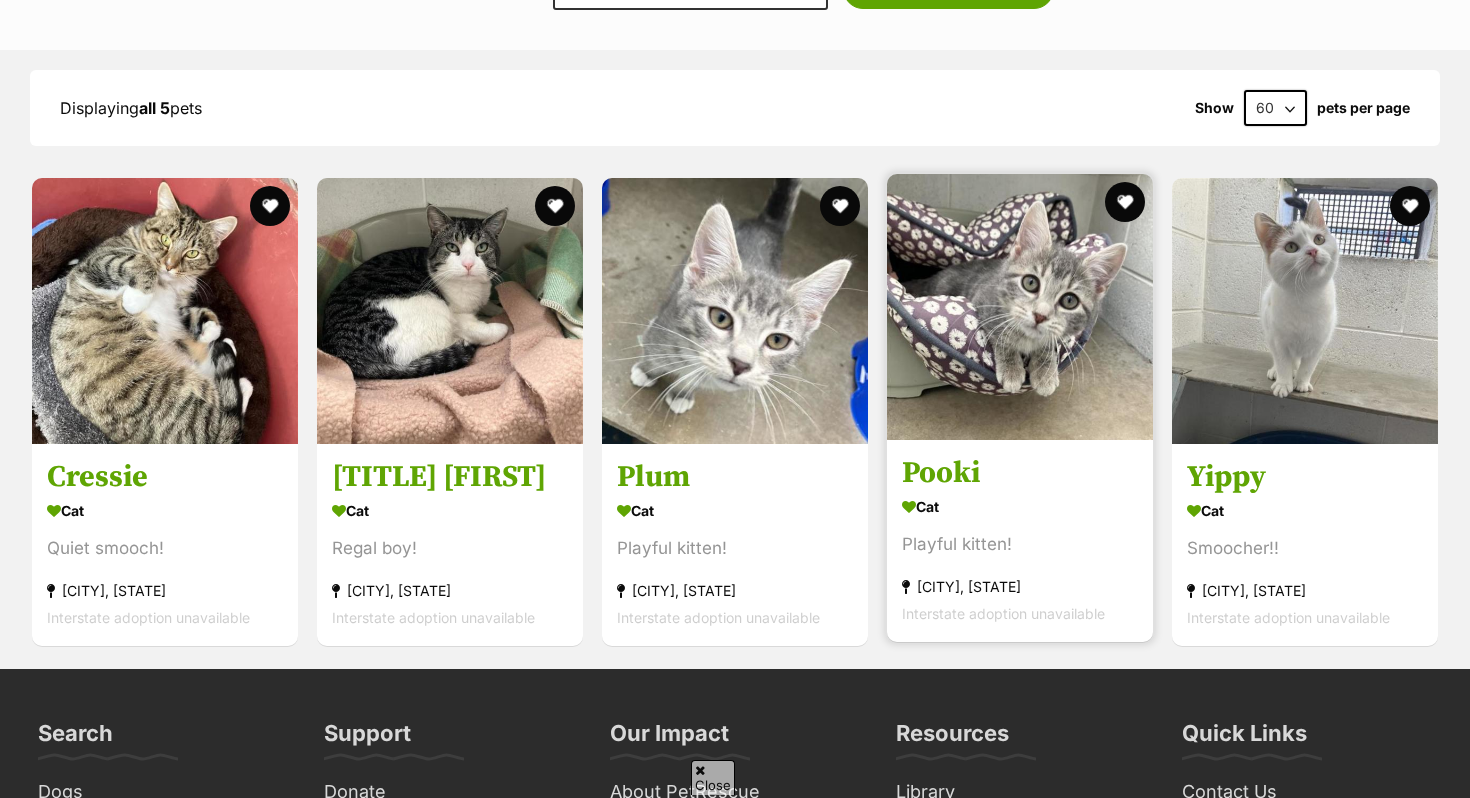 click at bounding box center (1020, 307) 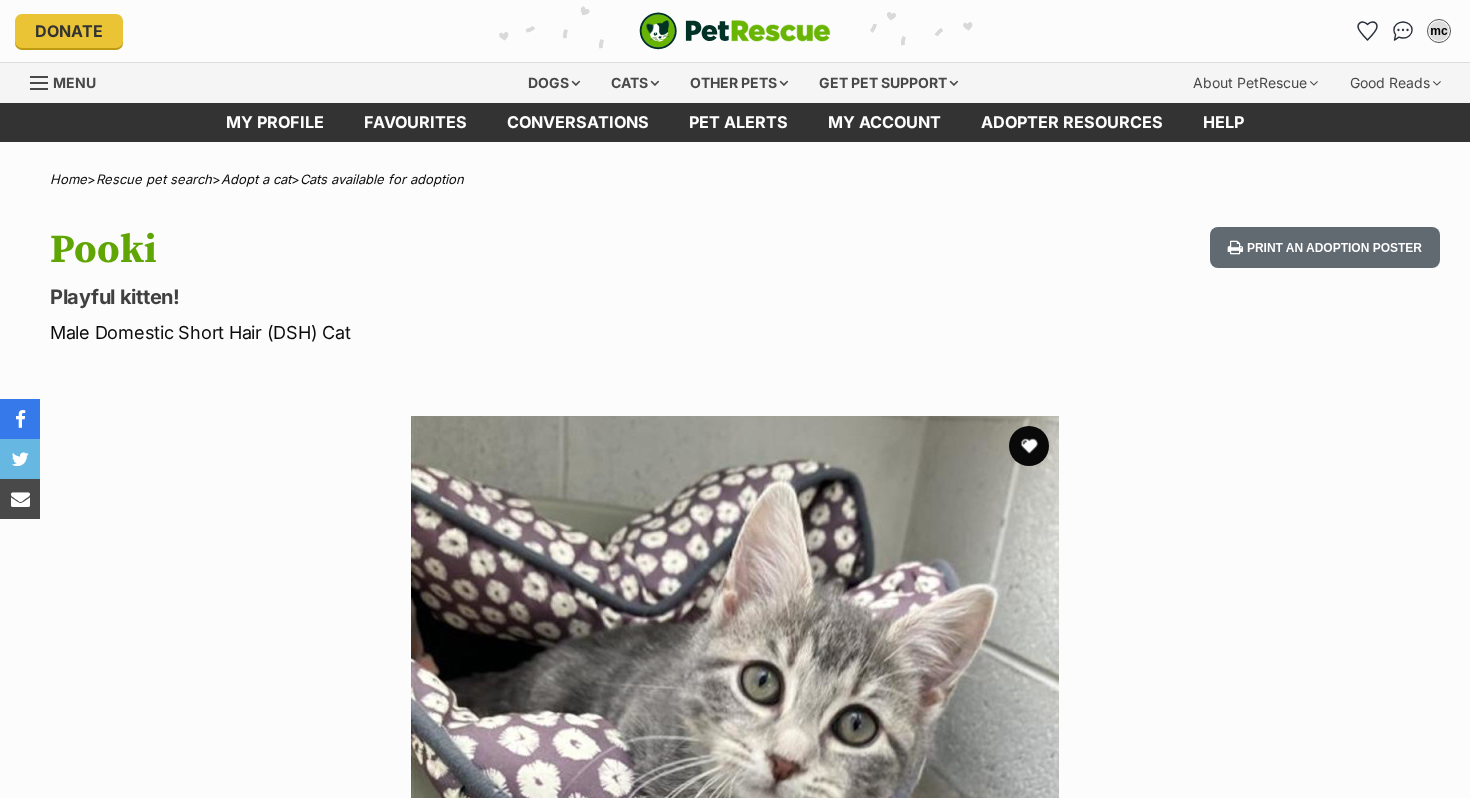 scroll, scrollTop: 0, scrollLeft: 0, axis: both 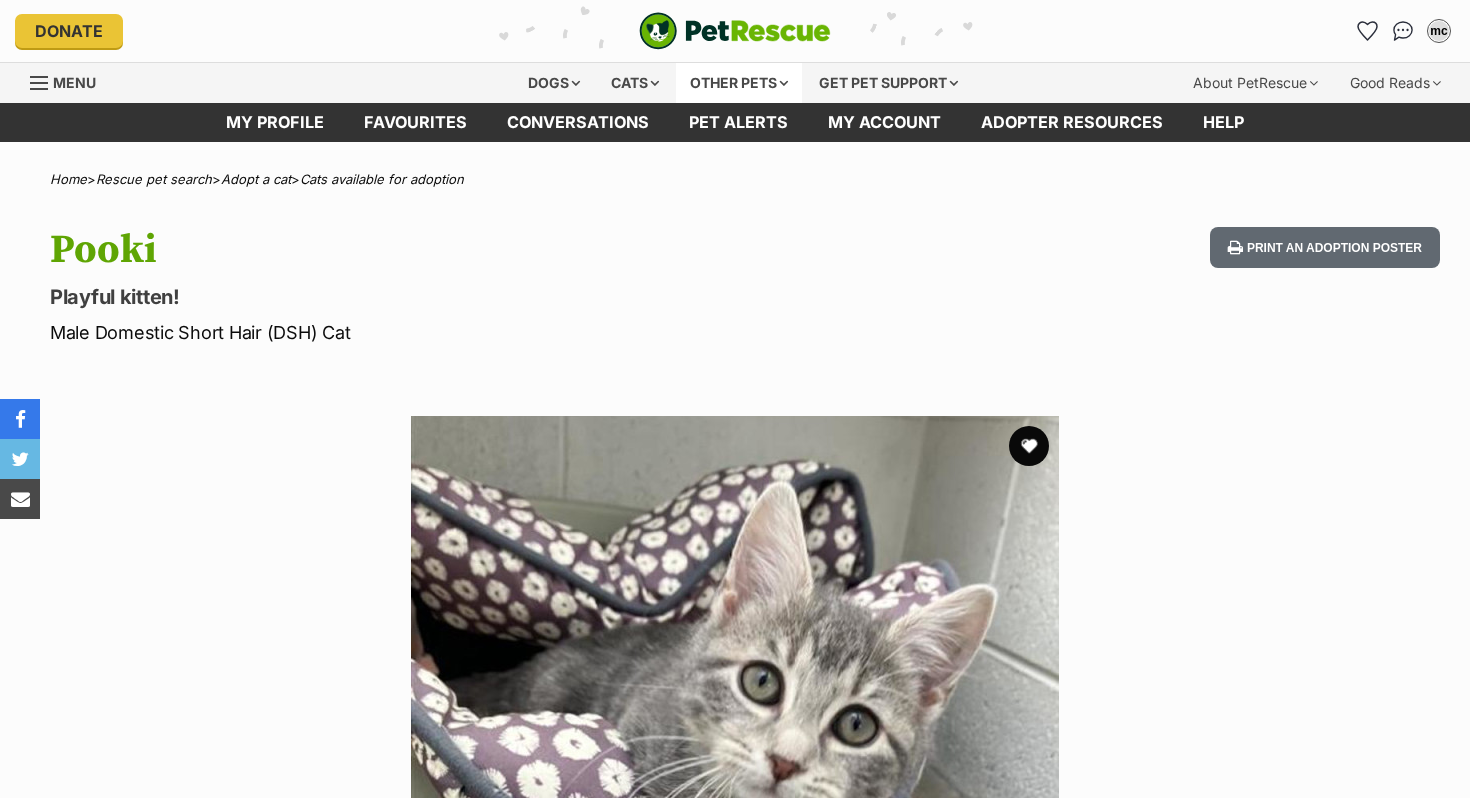 click on "Other pets" at bounding box center [739, 83] 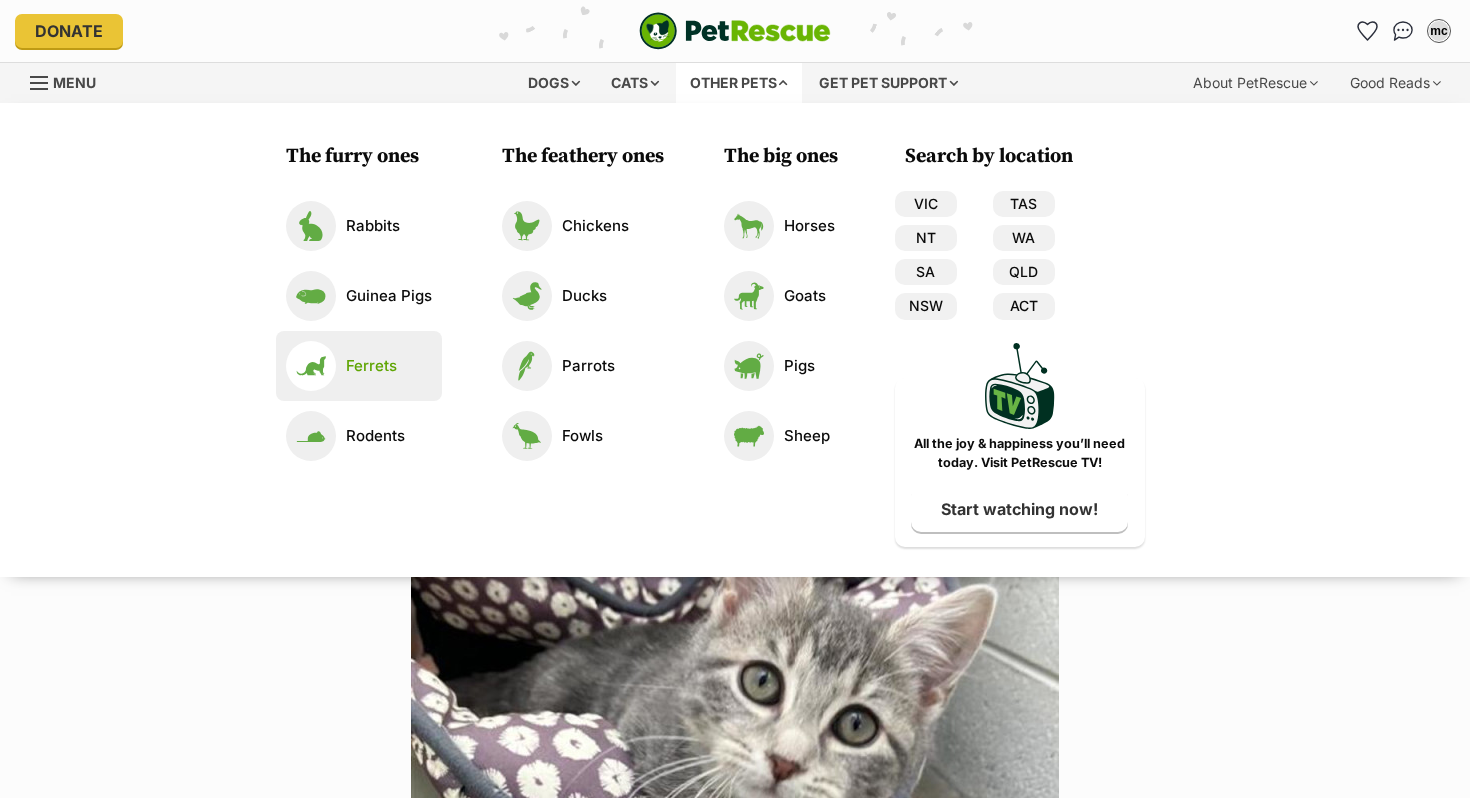click on "Ferrets" at bounding box center [371, 366] 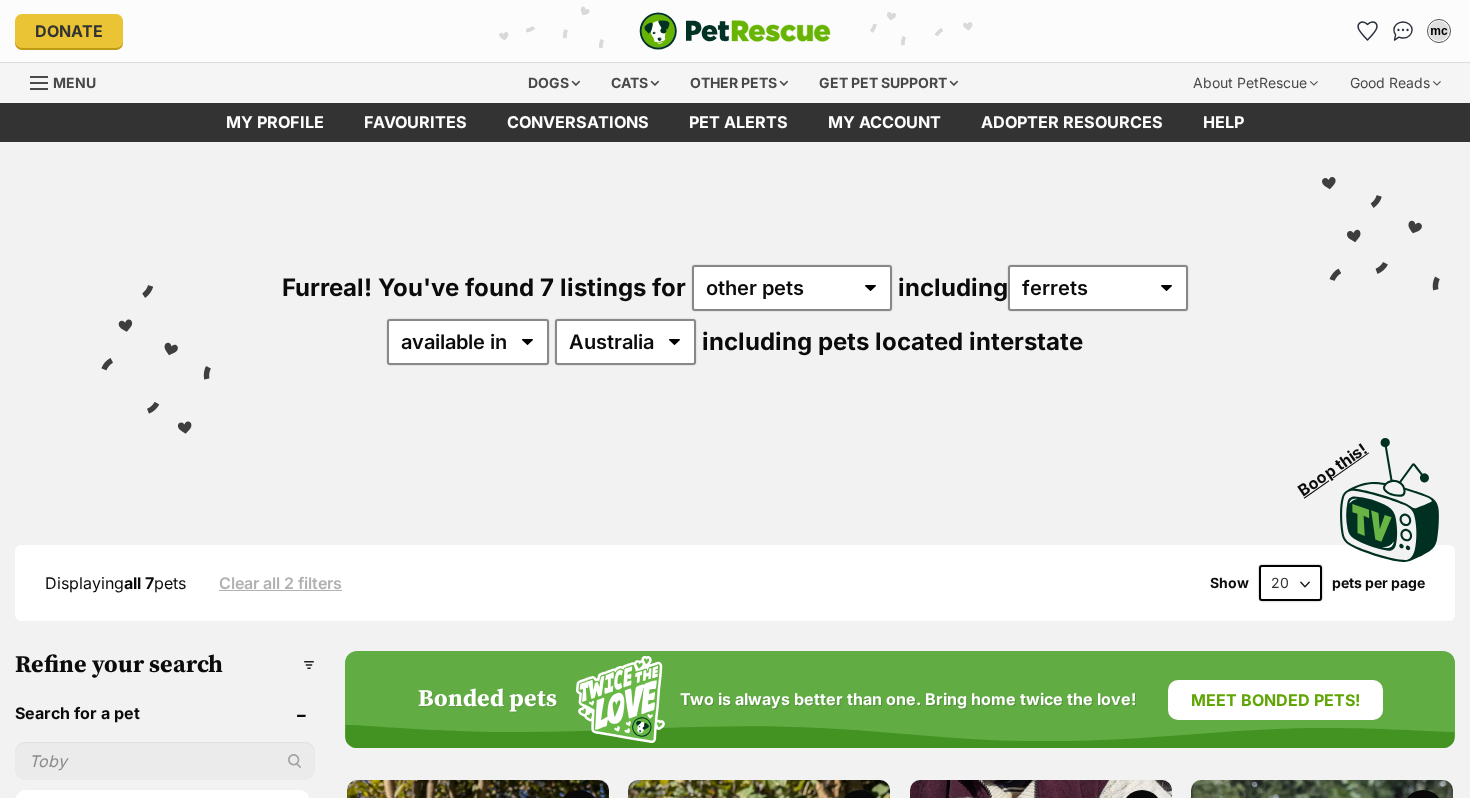 scroll, scrollTop: 0, scrollLeft: 0, axis: both 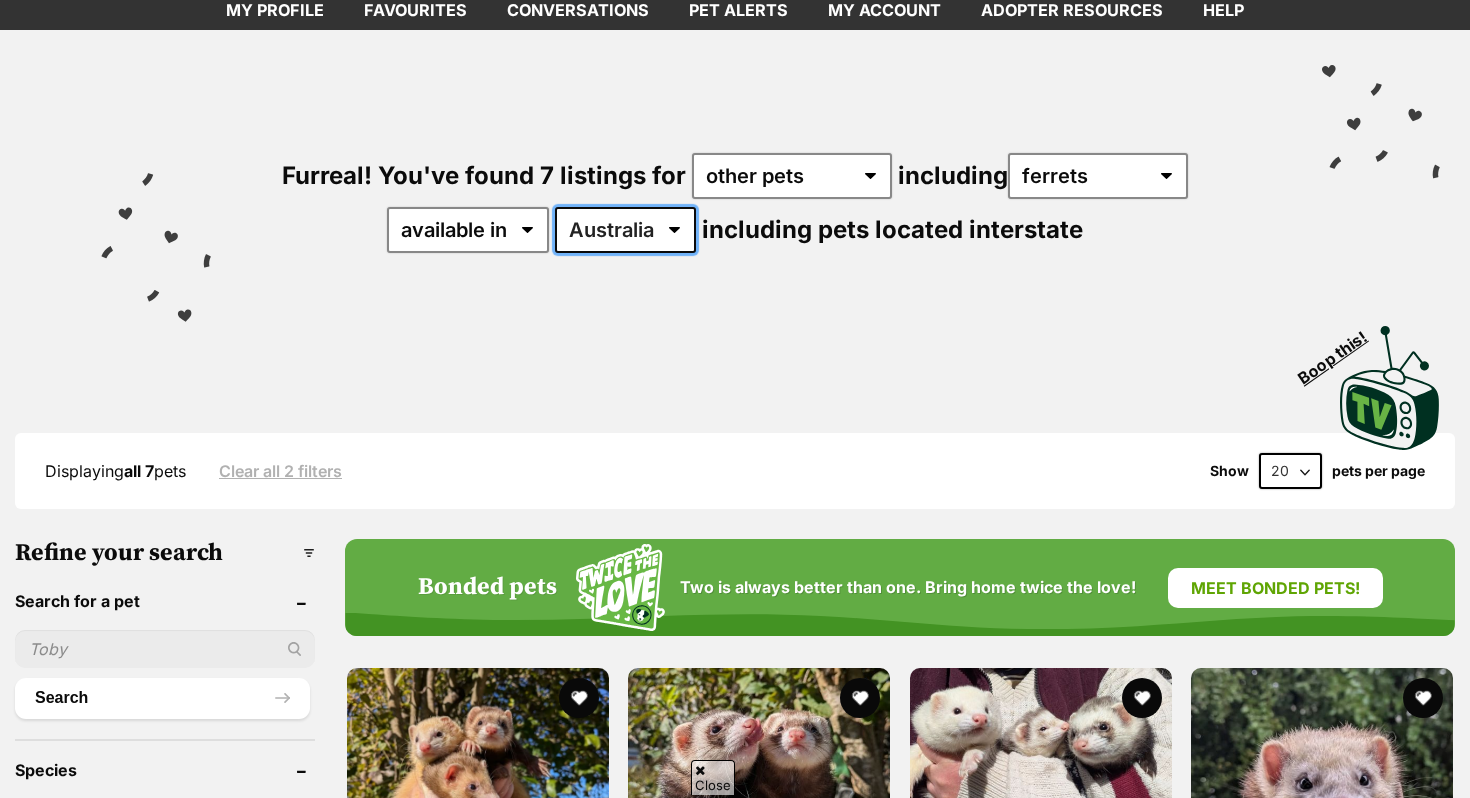click on "Australia
ACT
NSW" at bounding box center (625, 230) 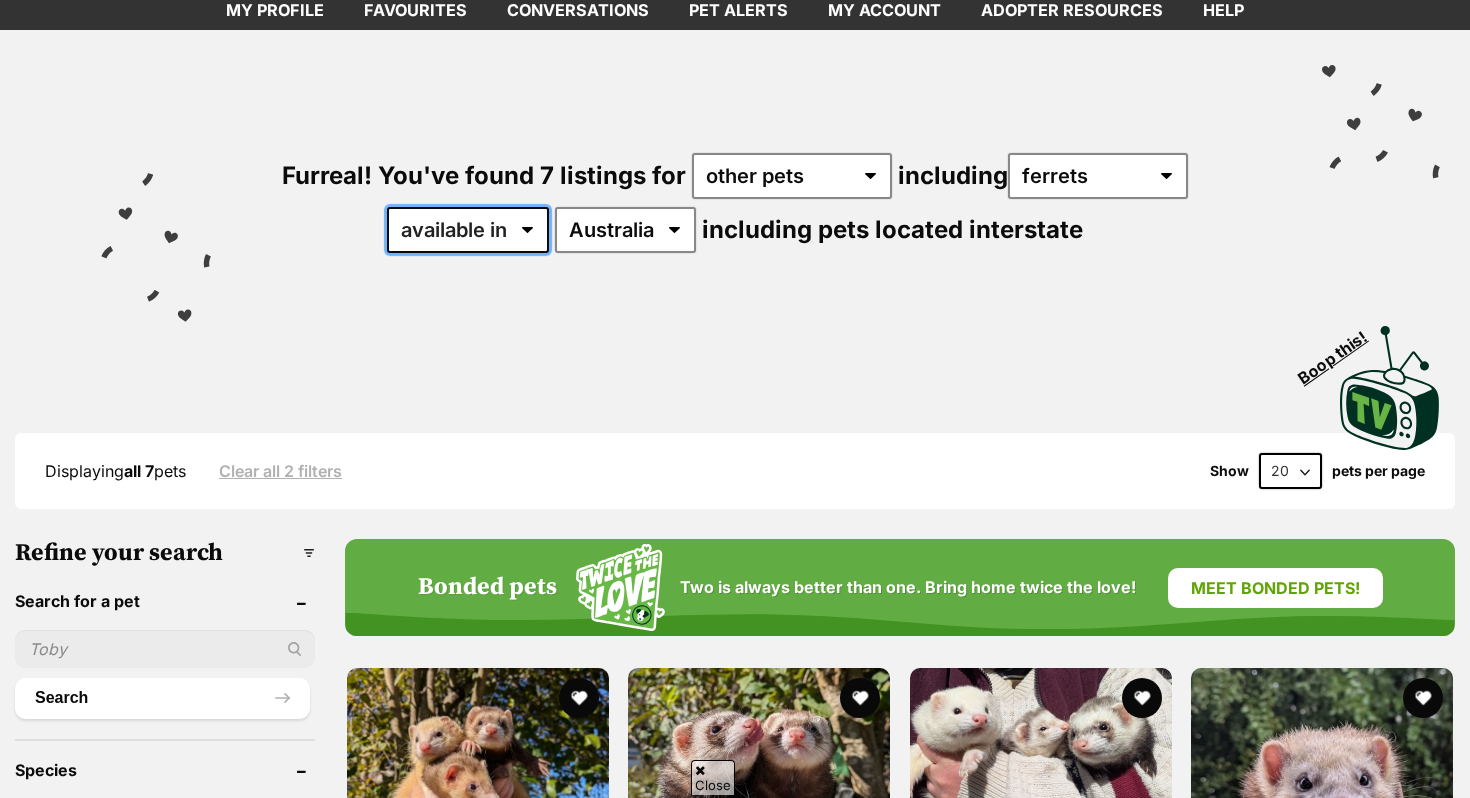 click on "available in
located in" at bounding box center (468, 230) 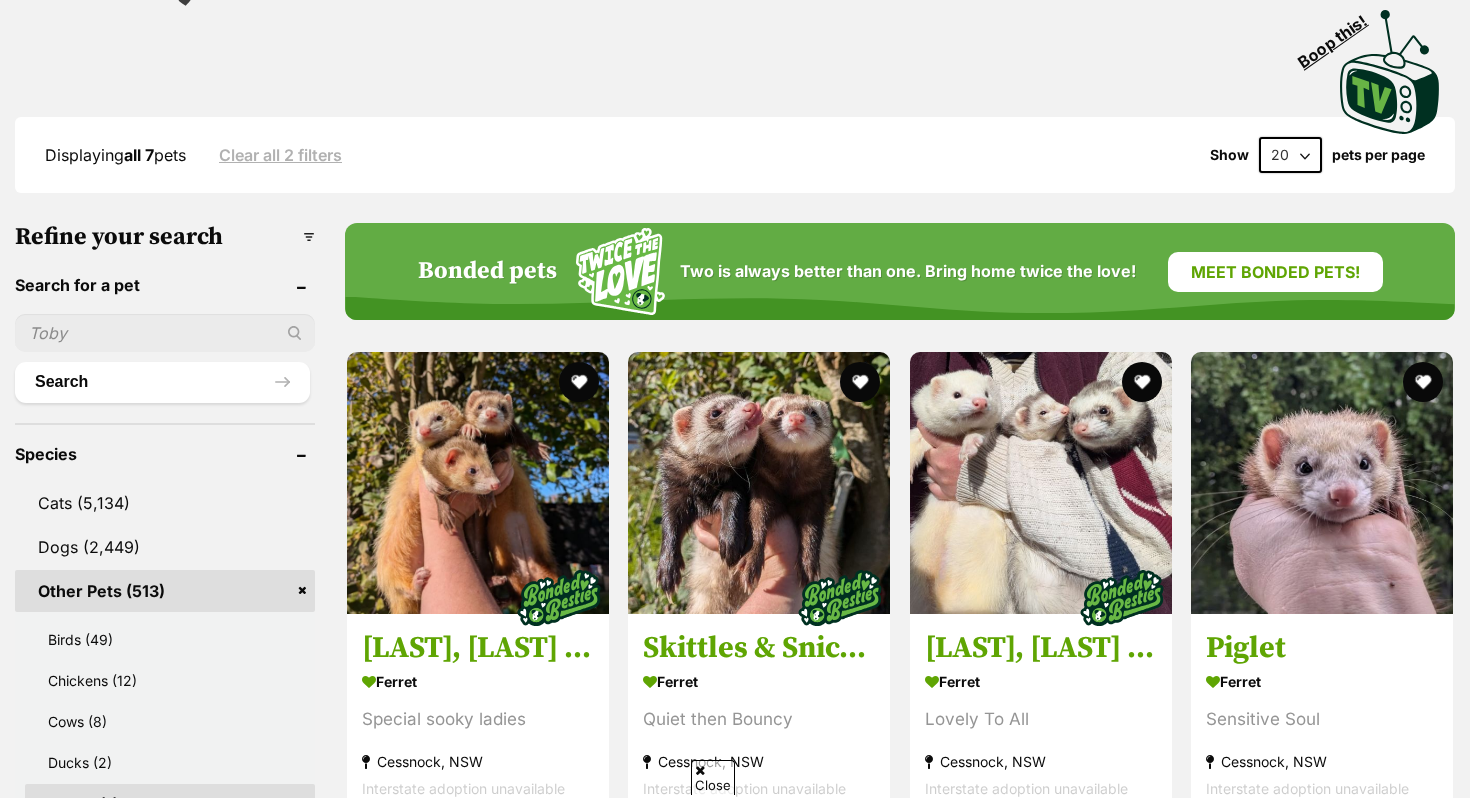 scroll, scrollTop: 0, scrollLeft: 0, axis: both 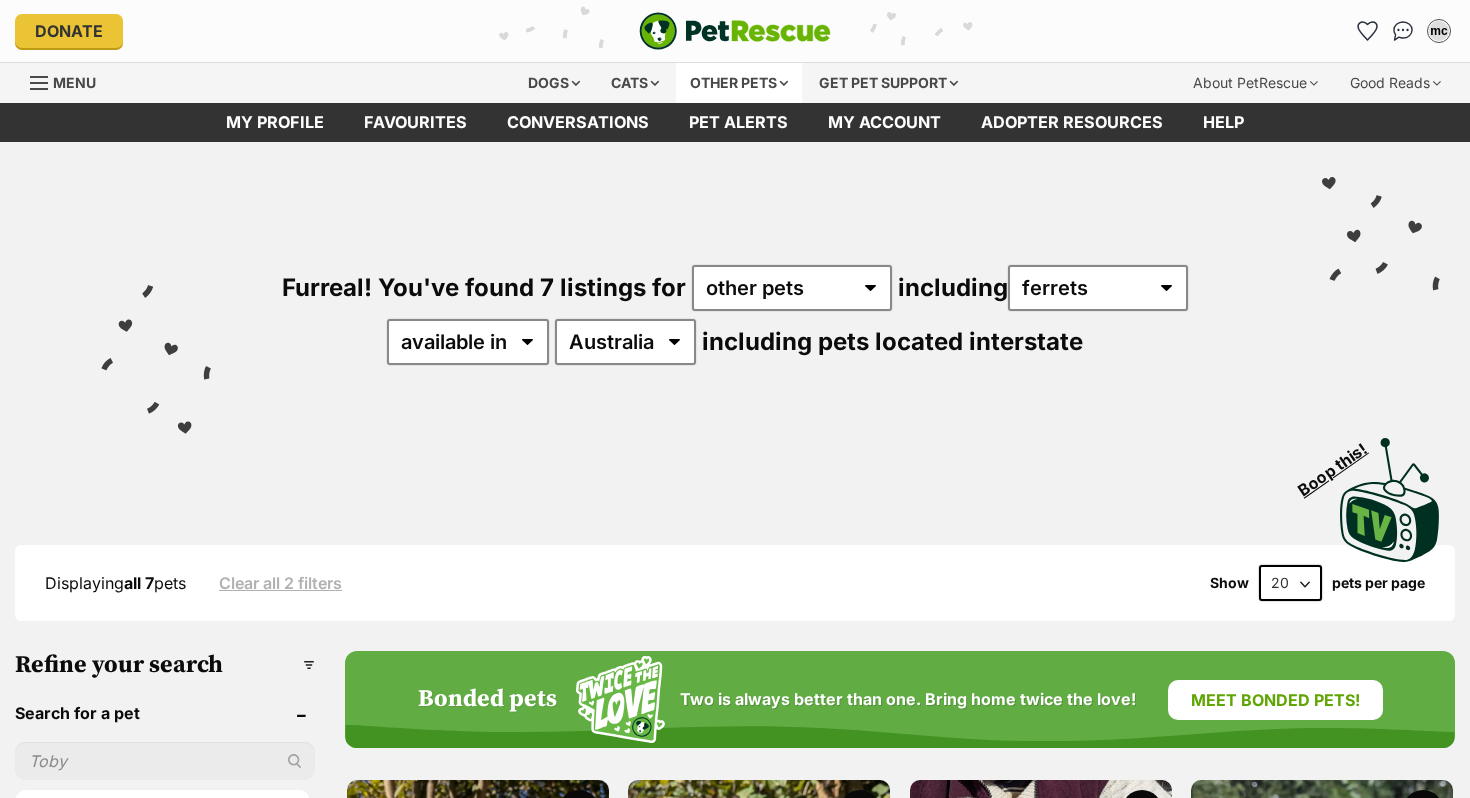 click on "Other pets" at bounding box center (739, 83) 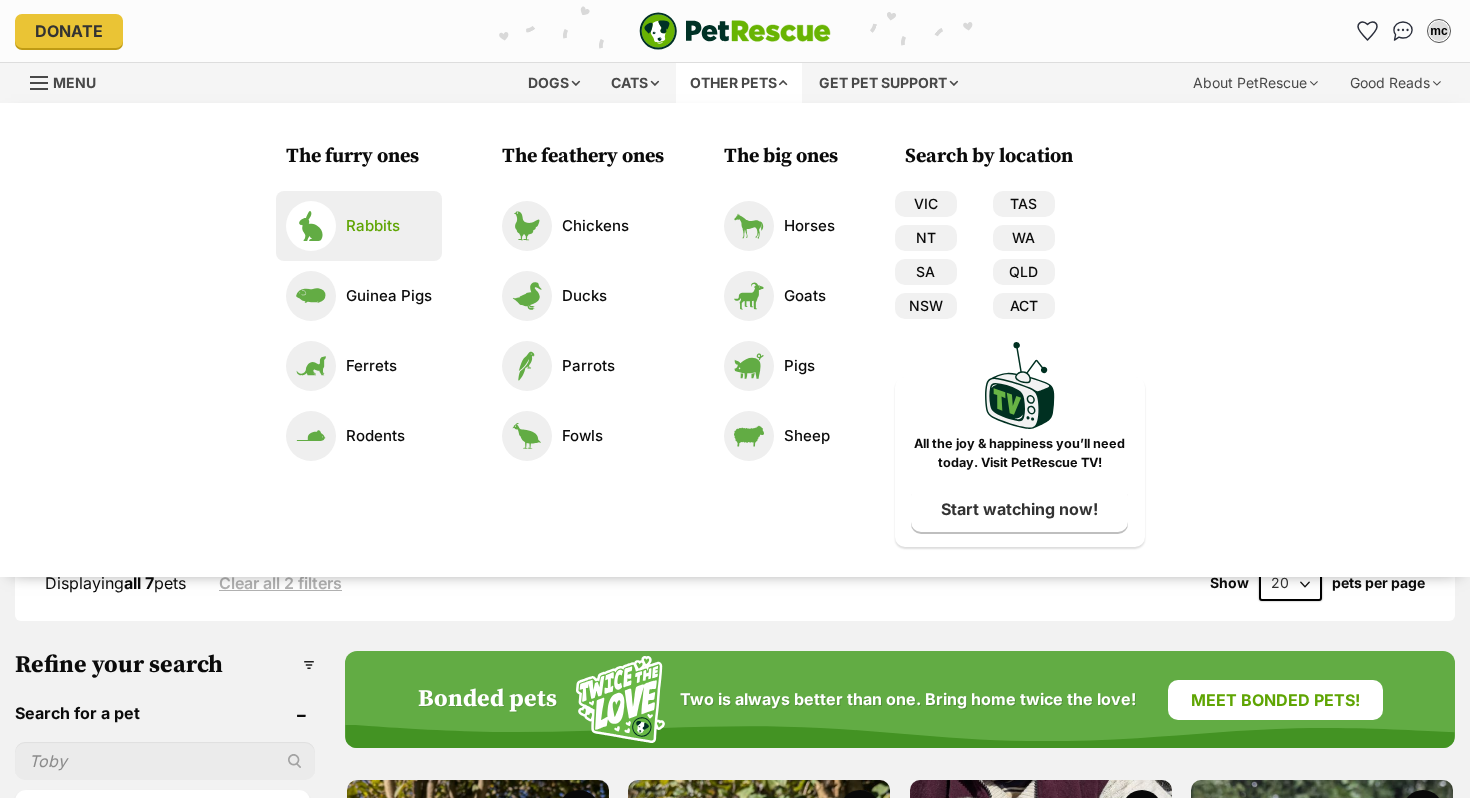 click on "Rabbits" at bounding box center [359, 226] 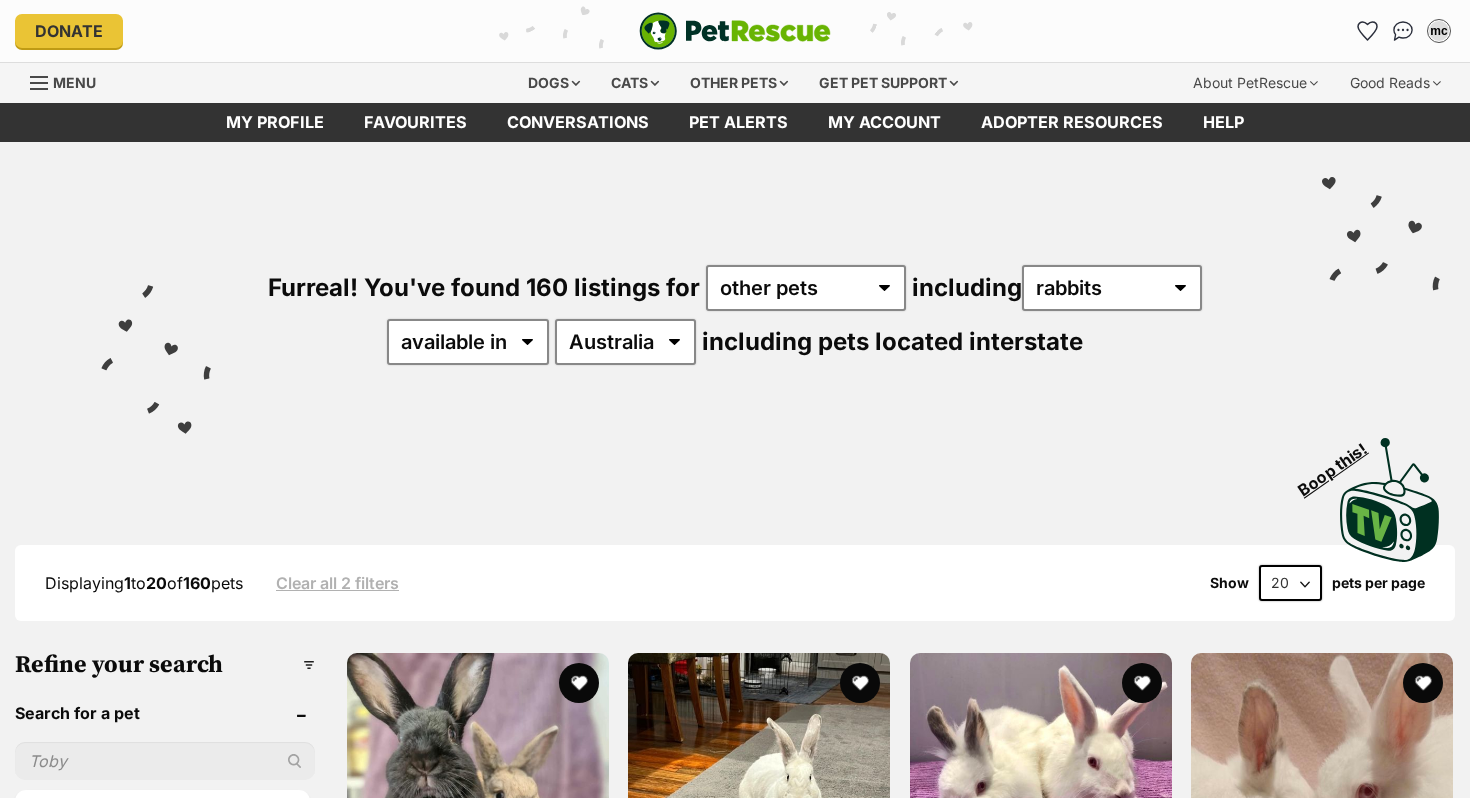 scroll, scrollTop: 0, scrollLeft: 0, axis: both 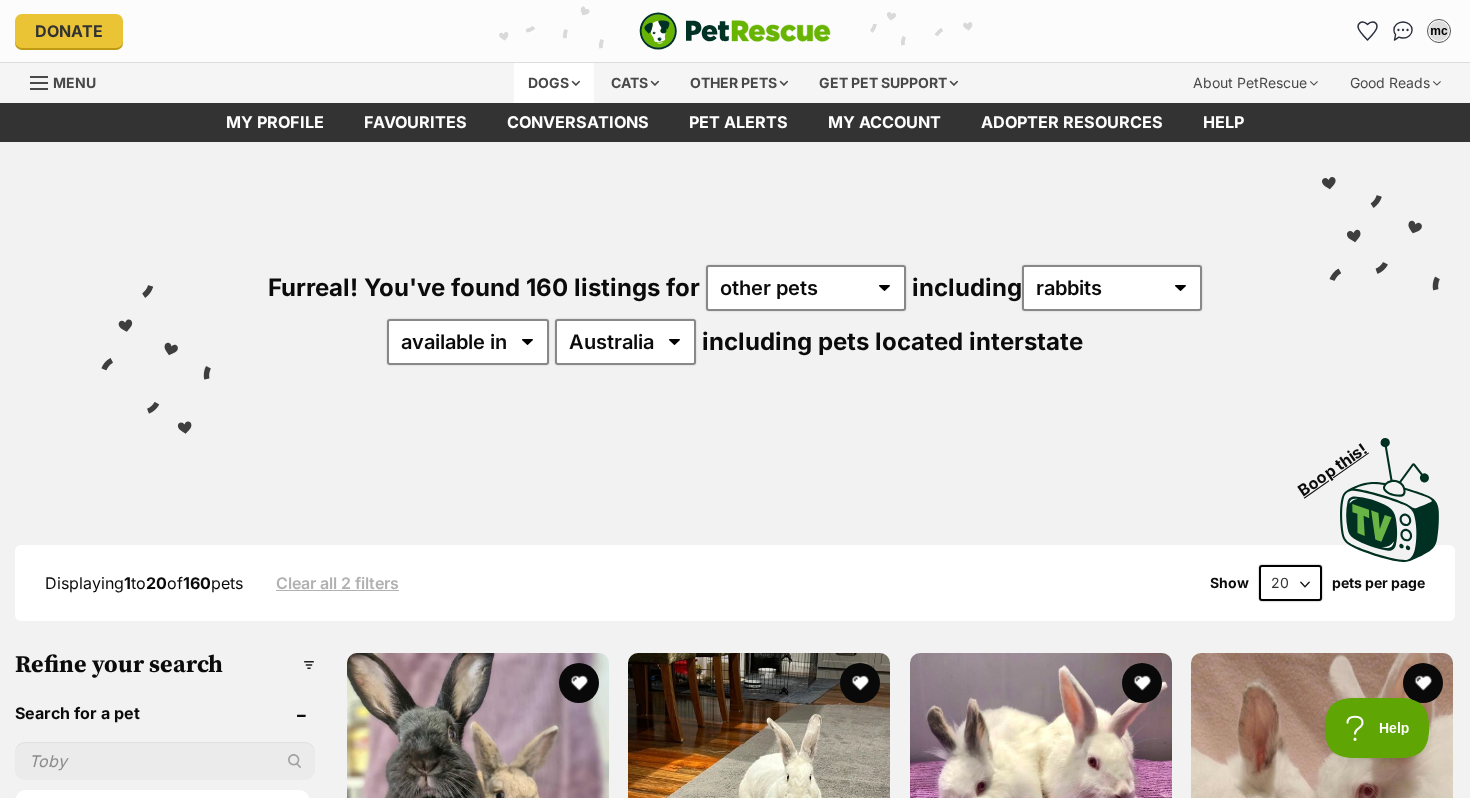 click on "Dogs" at bounding box center [554, 83] 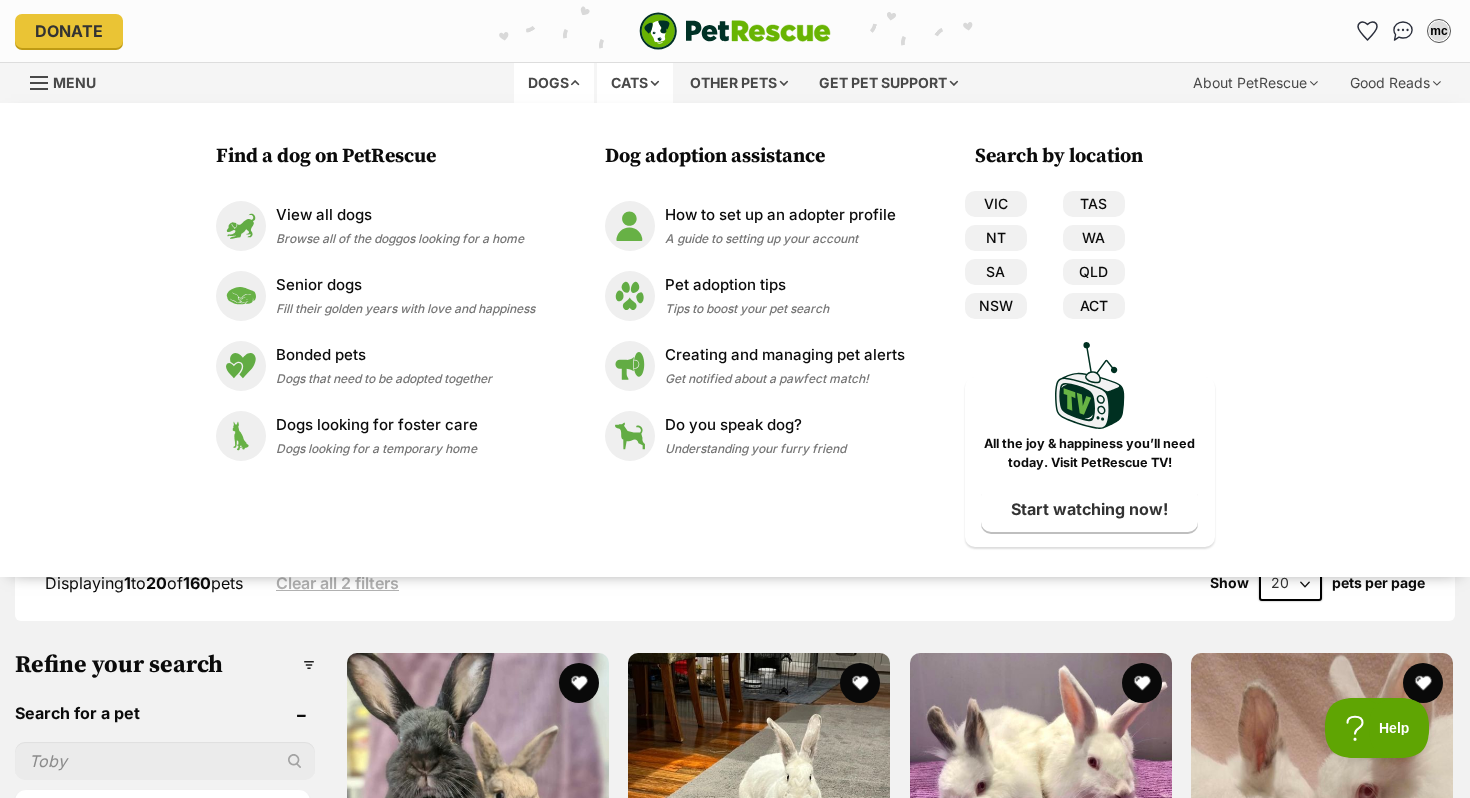click on "Cats" at bounding box center (635, 83) 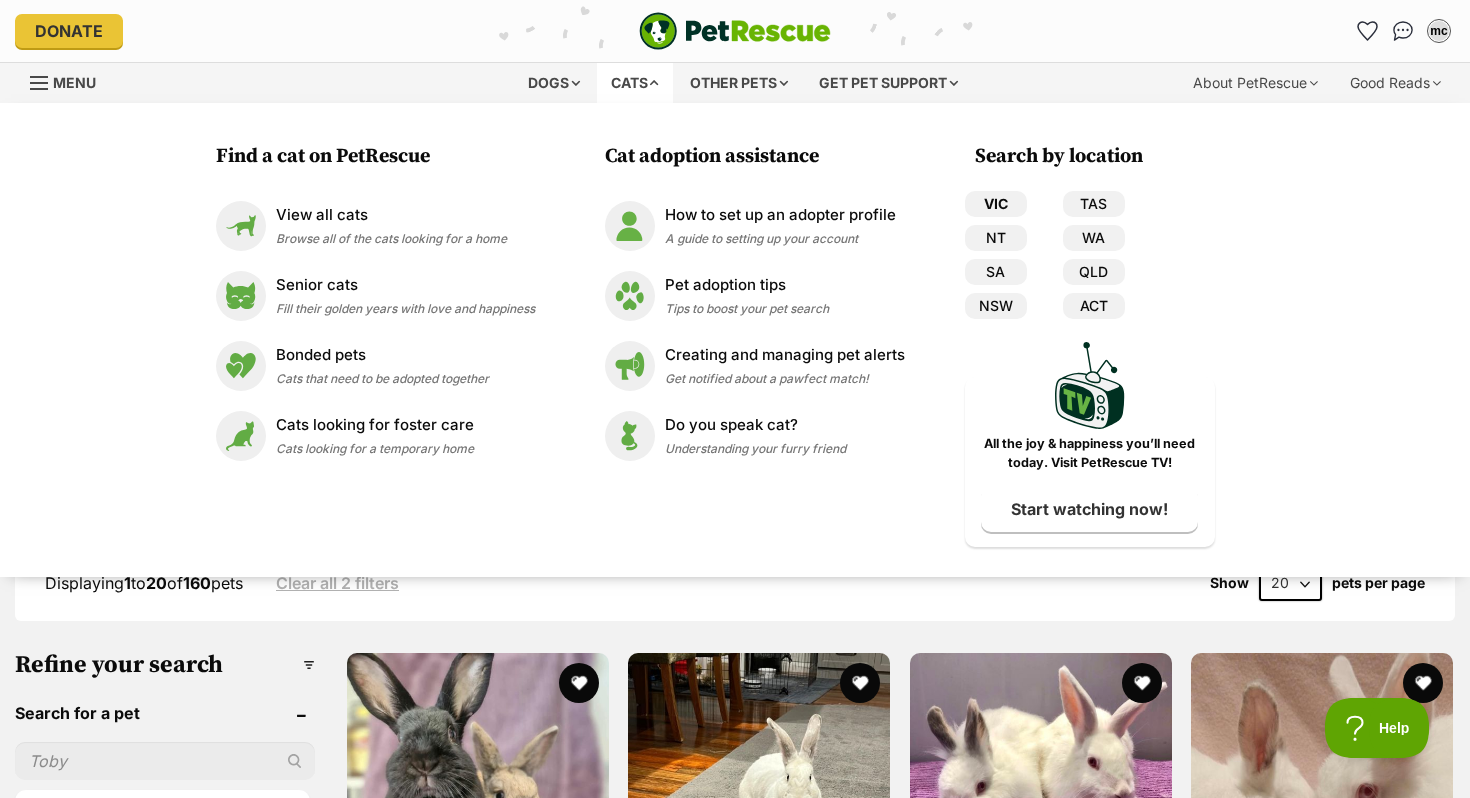 click on "VIC" at bounding box center (996, 204) 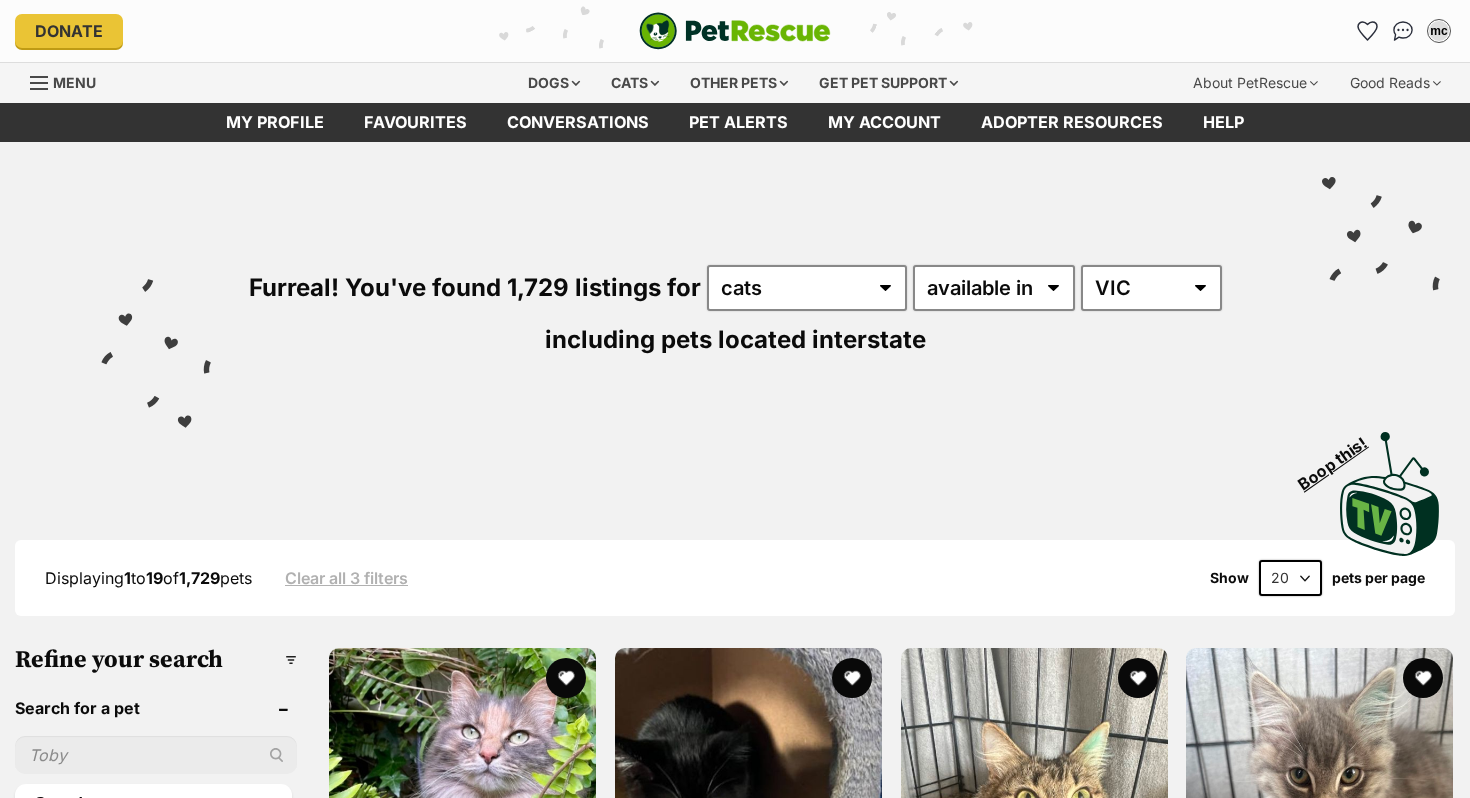scroll, scrollTop: 0, scrollLeft: 0, axis: both 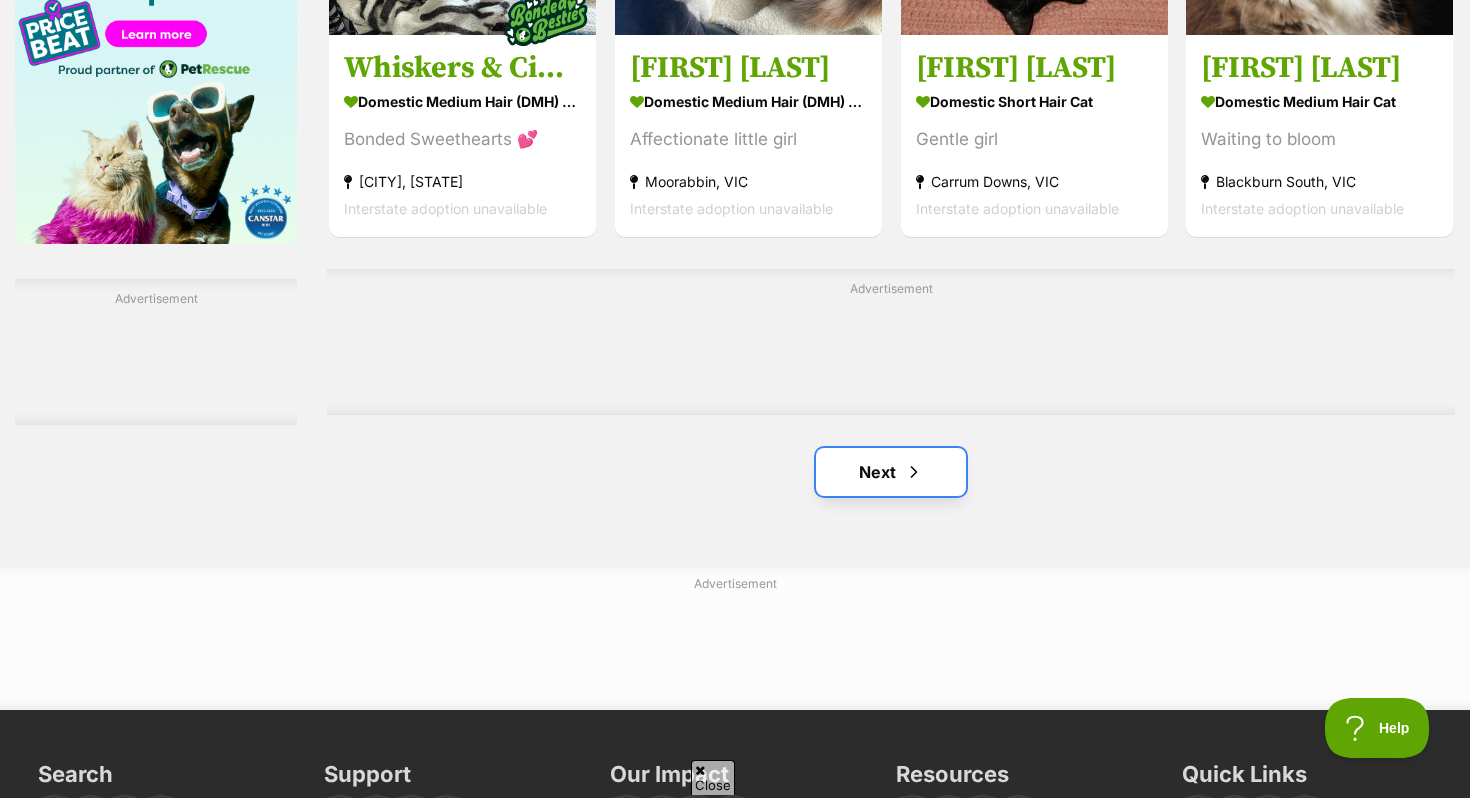 click on "Next" at bounding box center (891, 472) 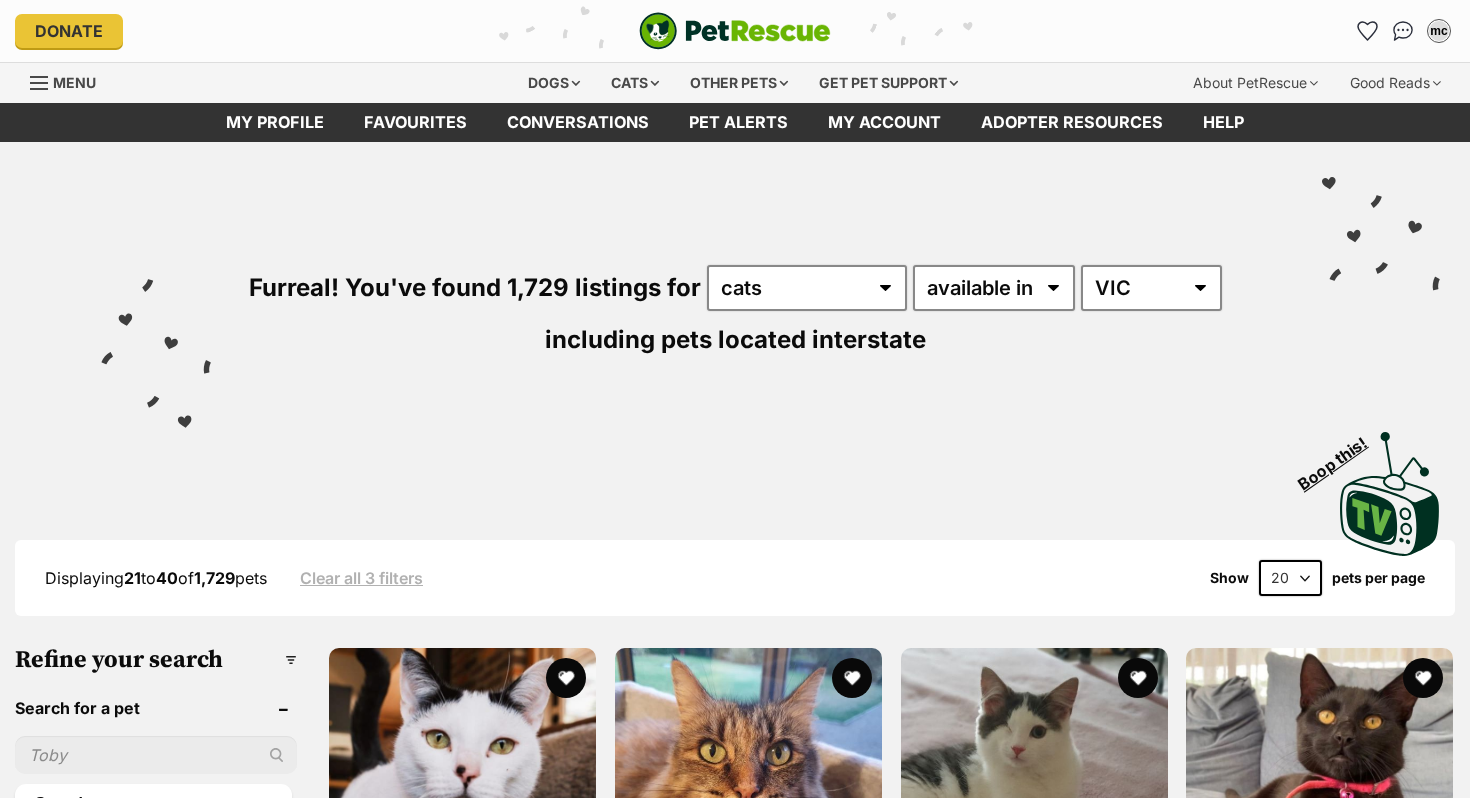 scroll, scrollTop: 0, scrollLeft: 0, axis: both 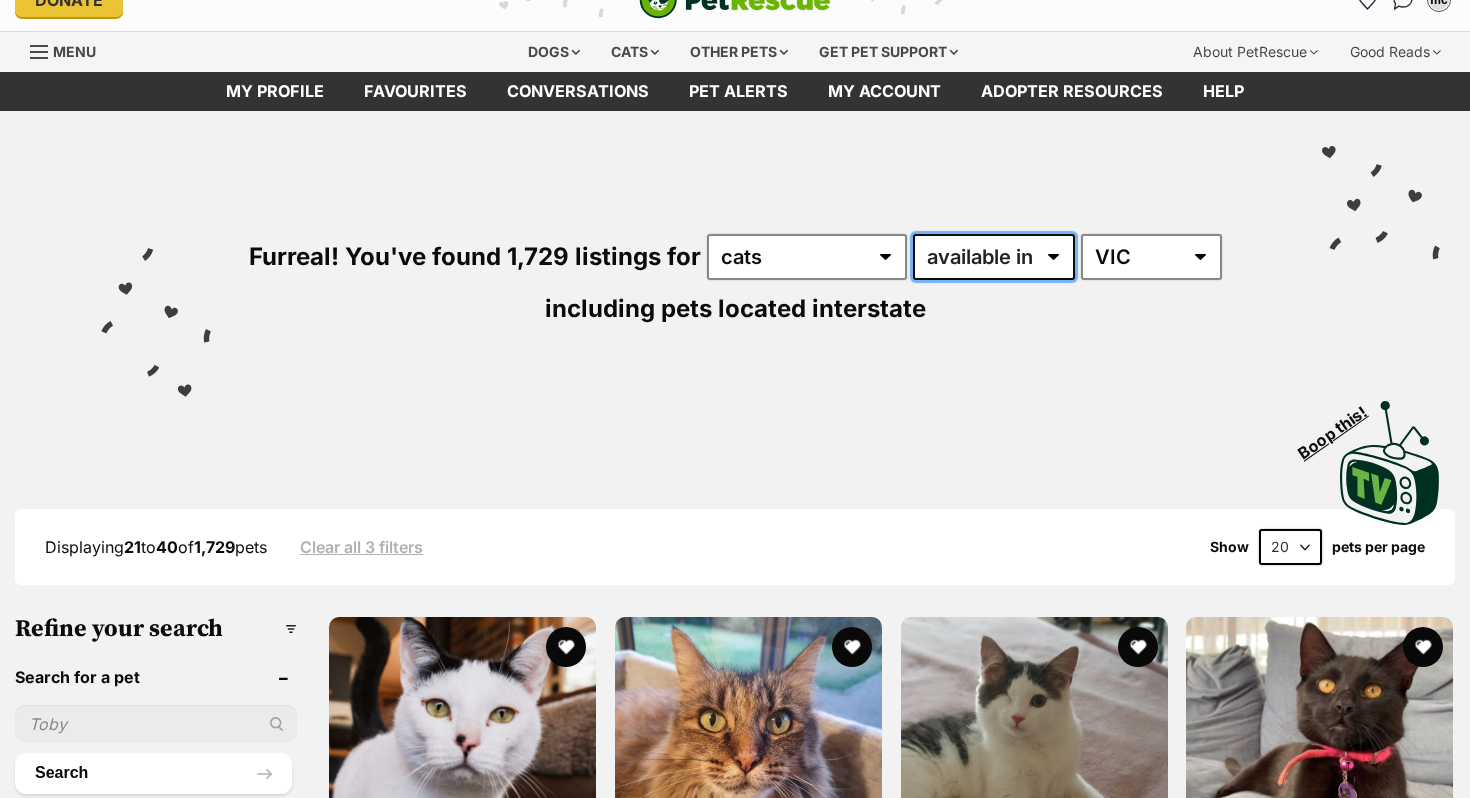 click on "available in
located in" at bounding box center (994, 257) 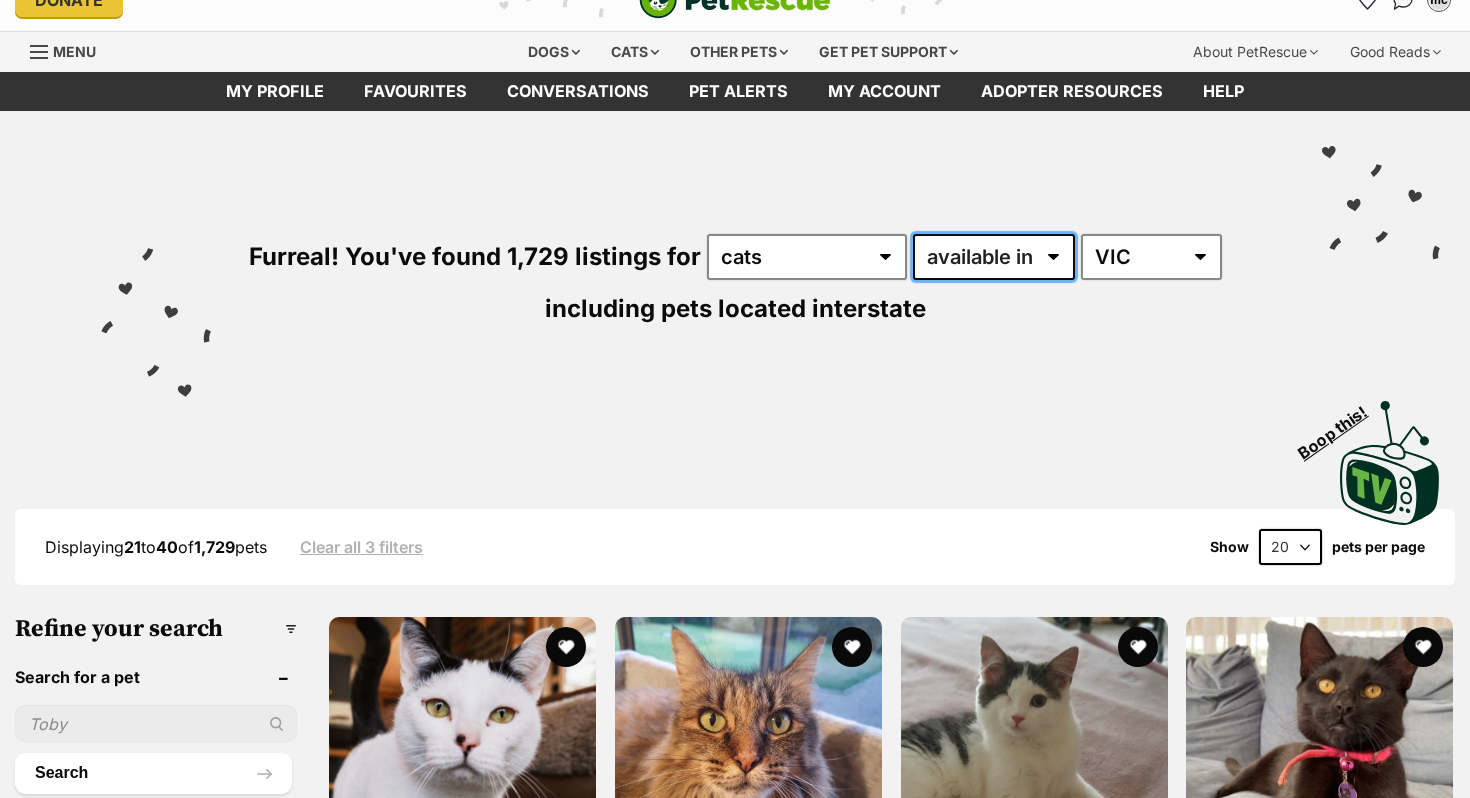 select on "disabled" 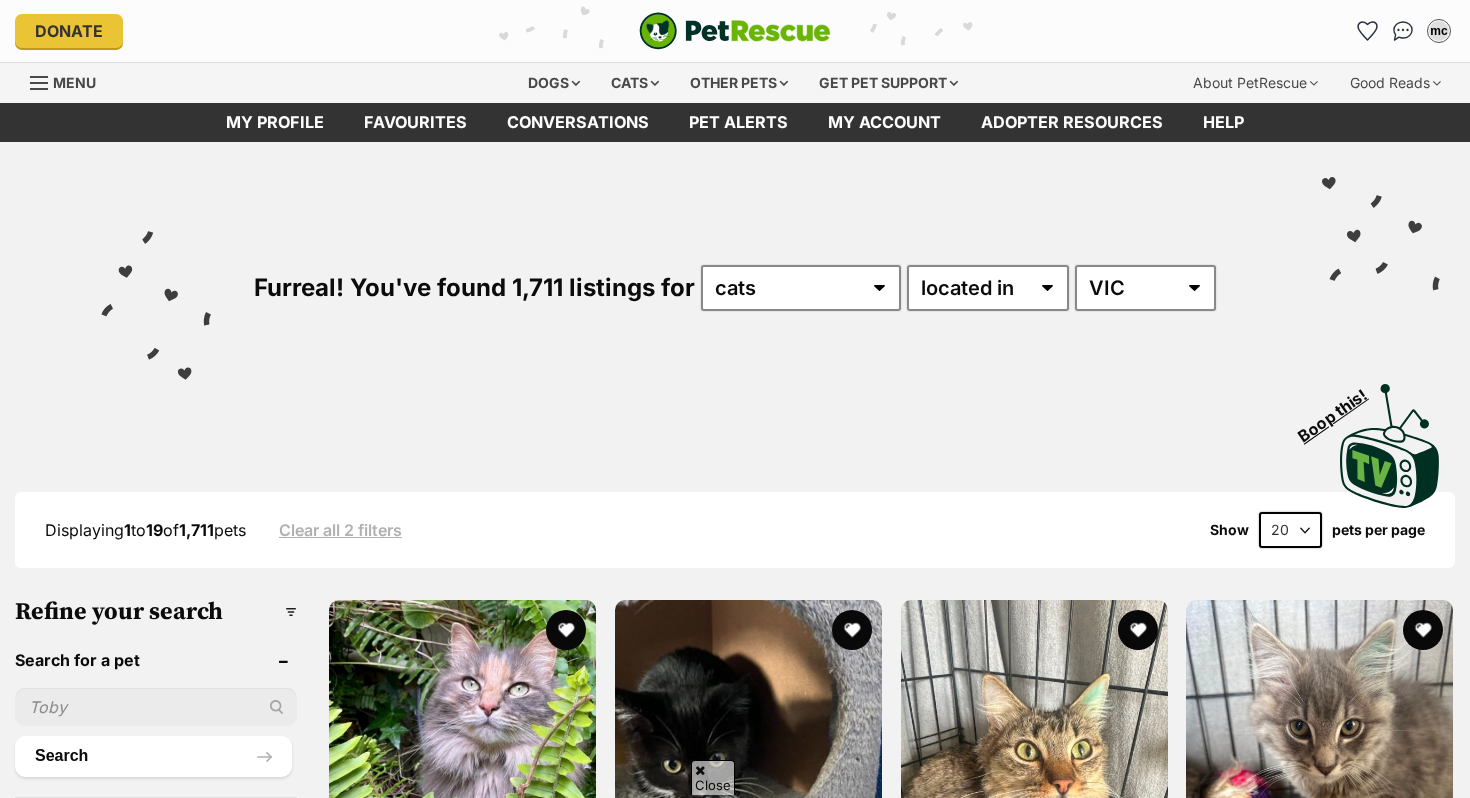 scroll, scrollTop: 332, scrollLeft: 0, axis: vertical 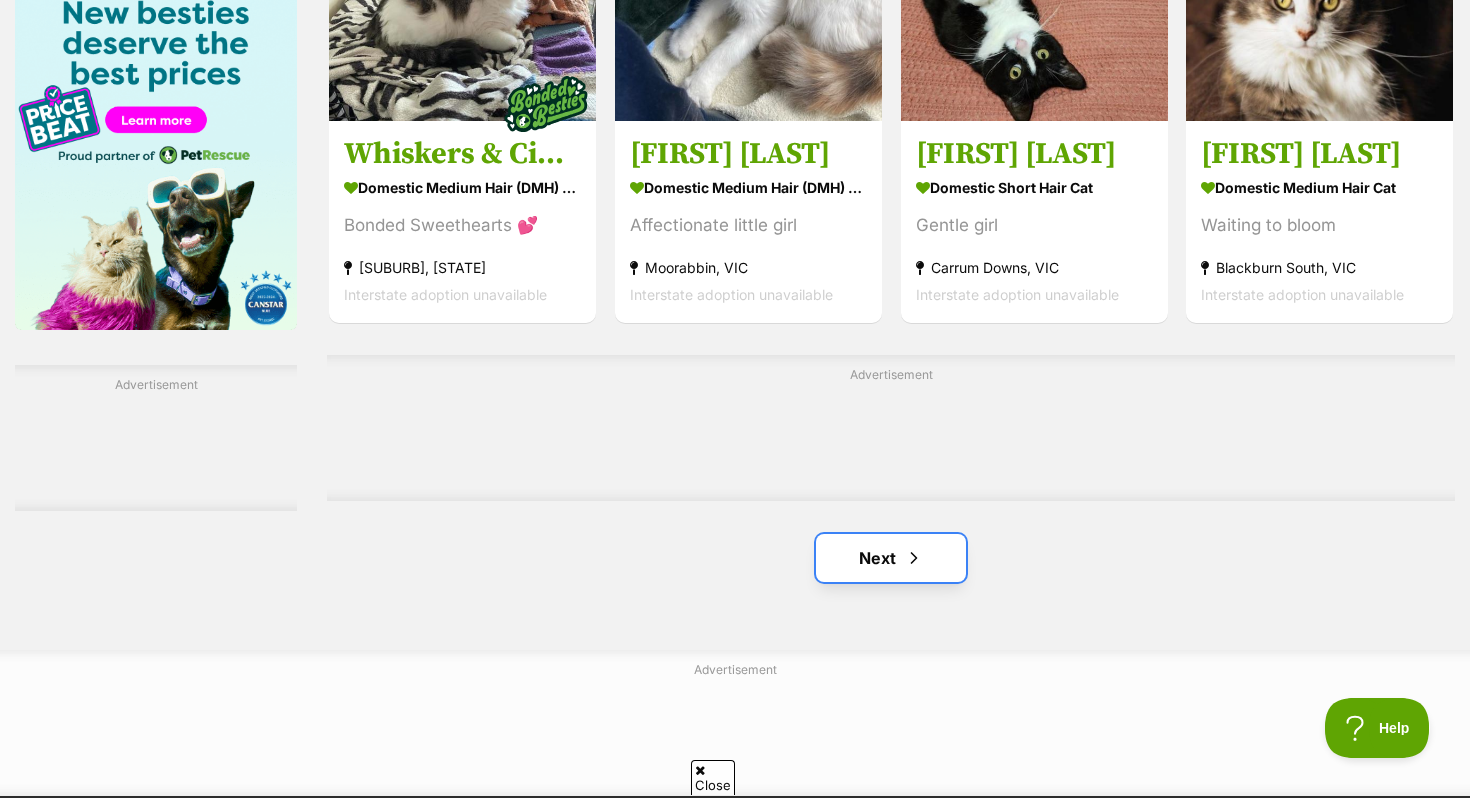 click on "Next" at bounding box center [891, 558] 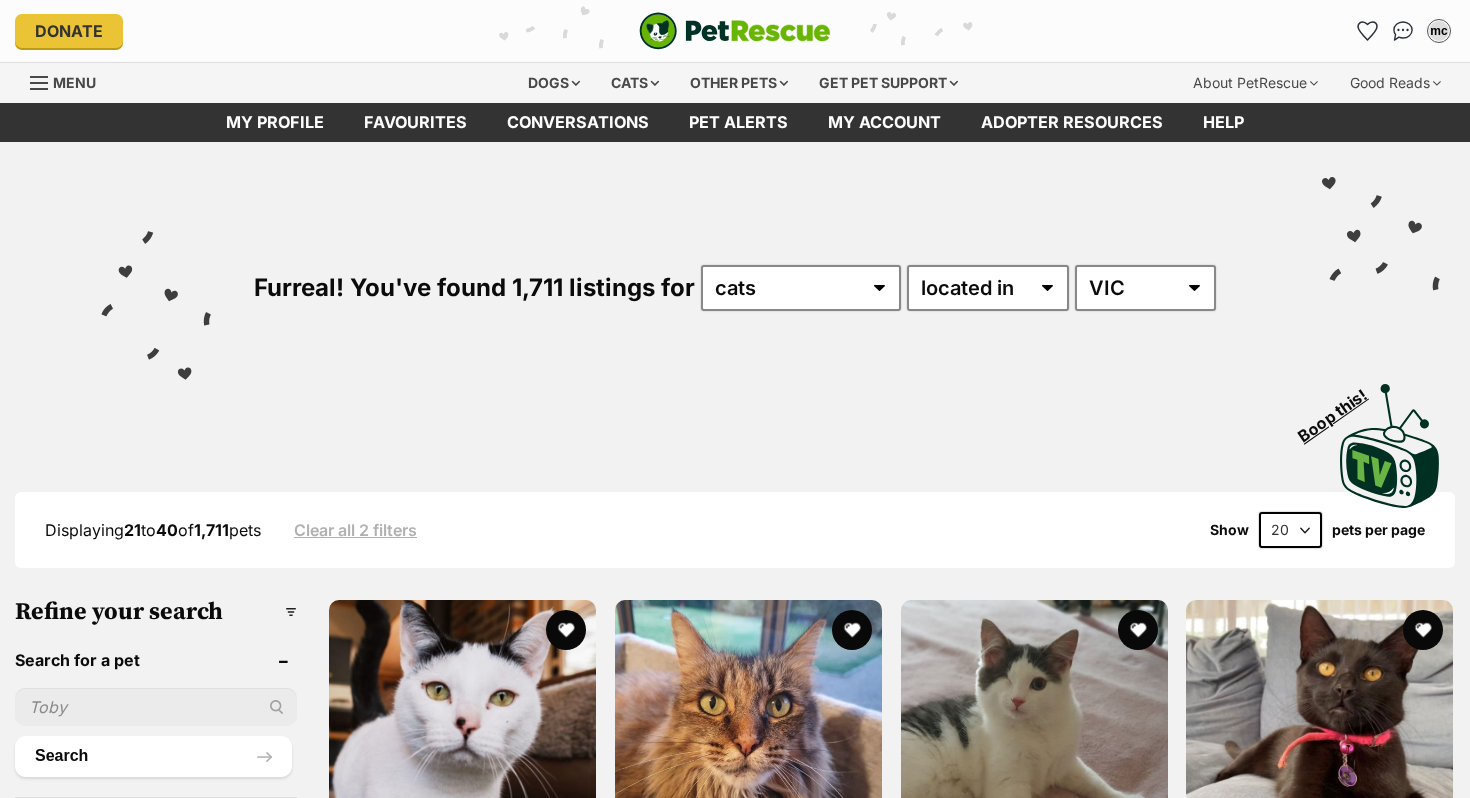 scroll, scrollTop: 0, scrollLeft: 0, axis: both 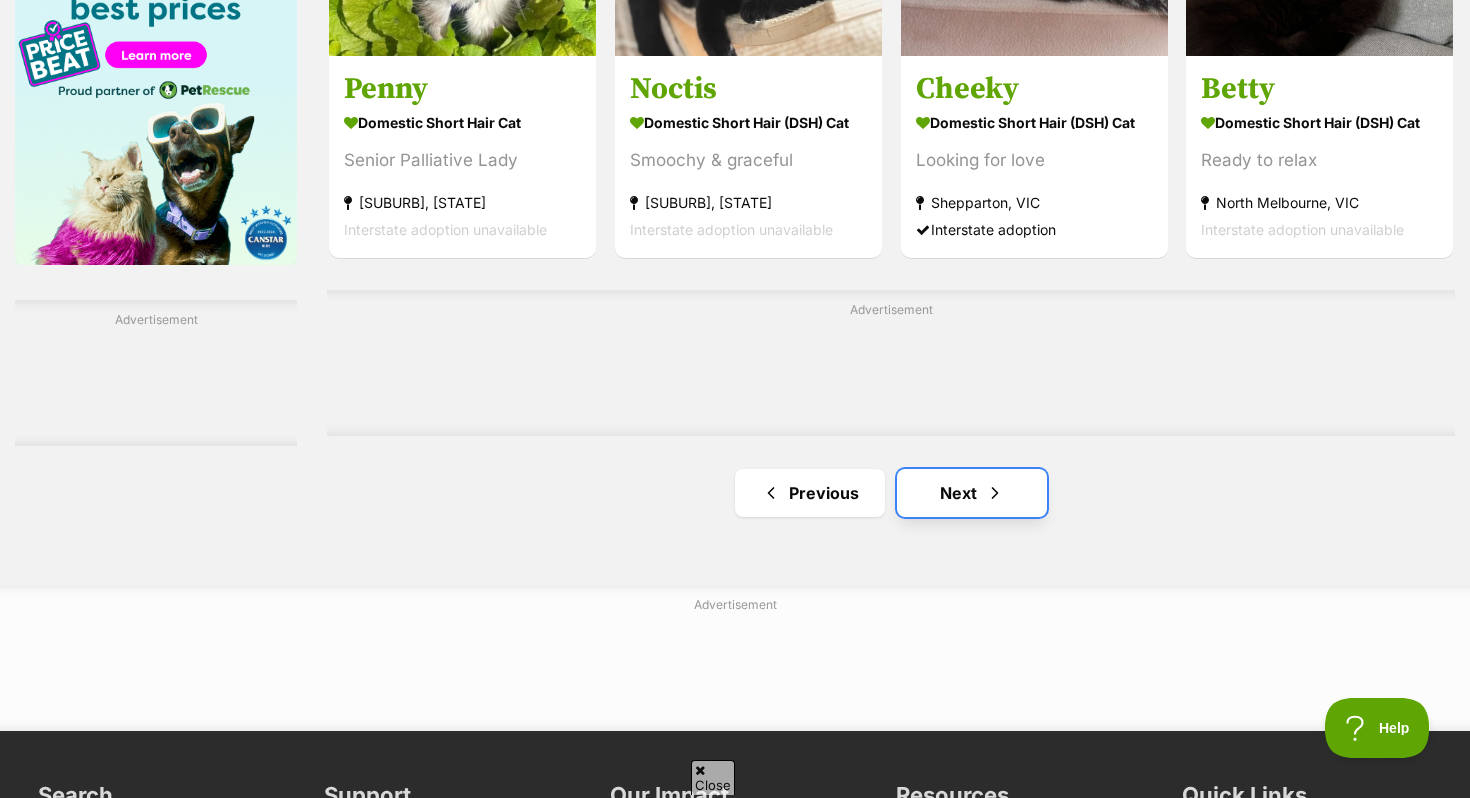 click on "Next" at bounding box center (972, 493) 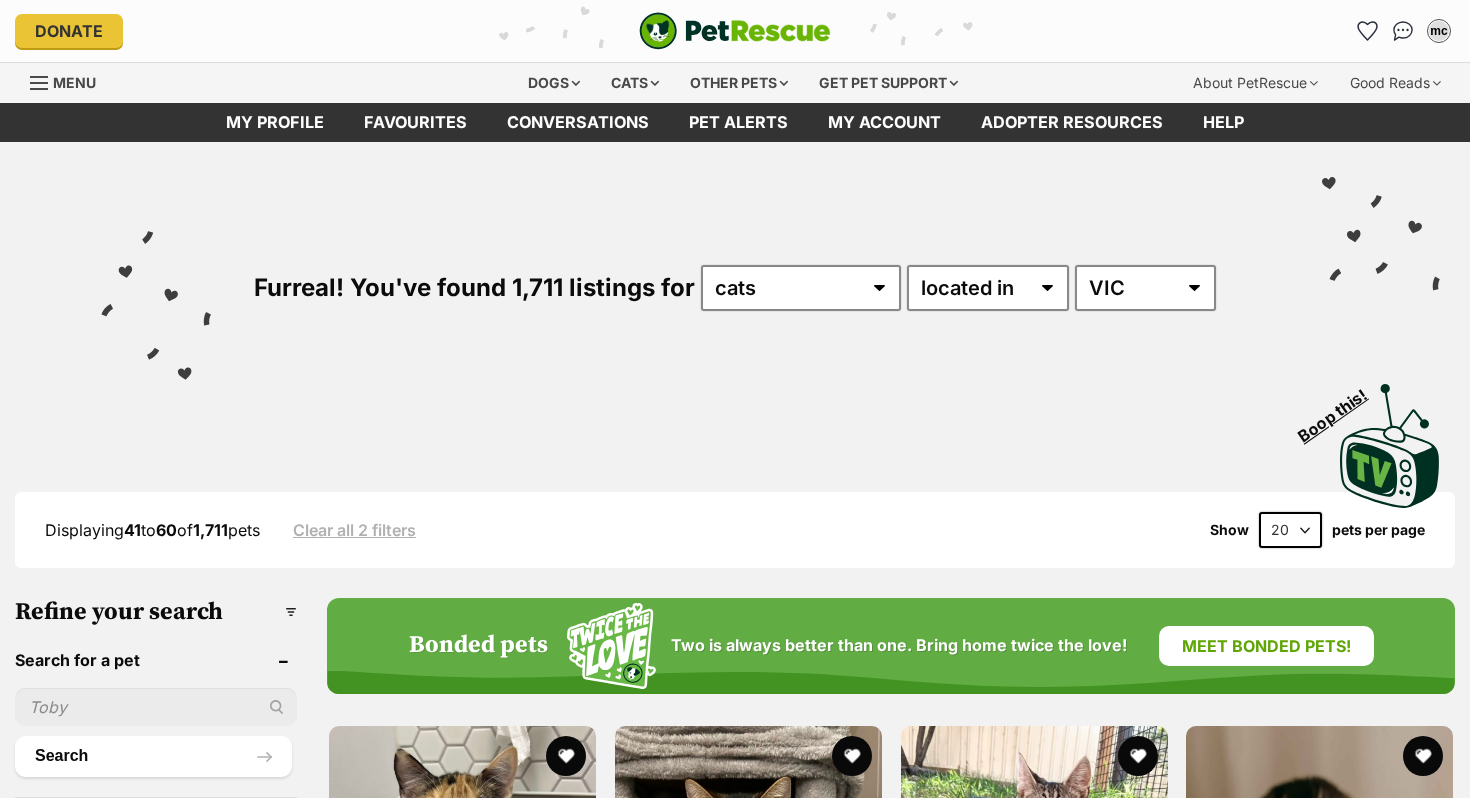 scroll, scrollTop: 0, scrollLeft: 0, axis: both 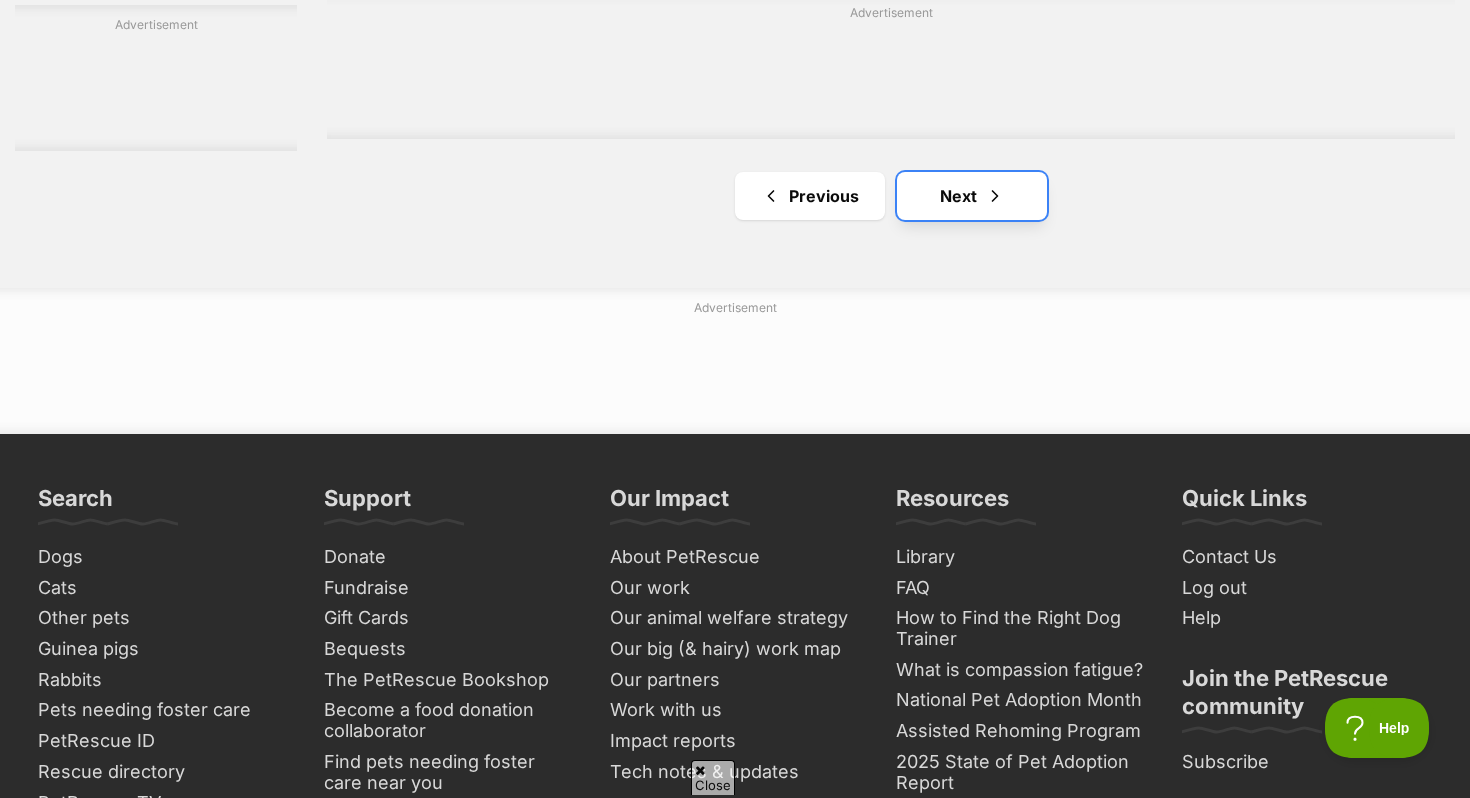 click on "Next" at bounding box center (972, 196) 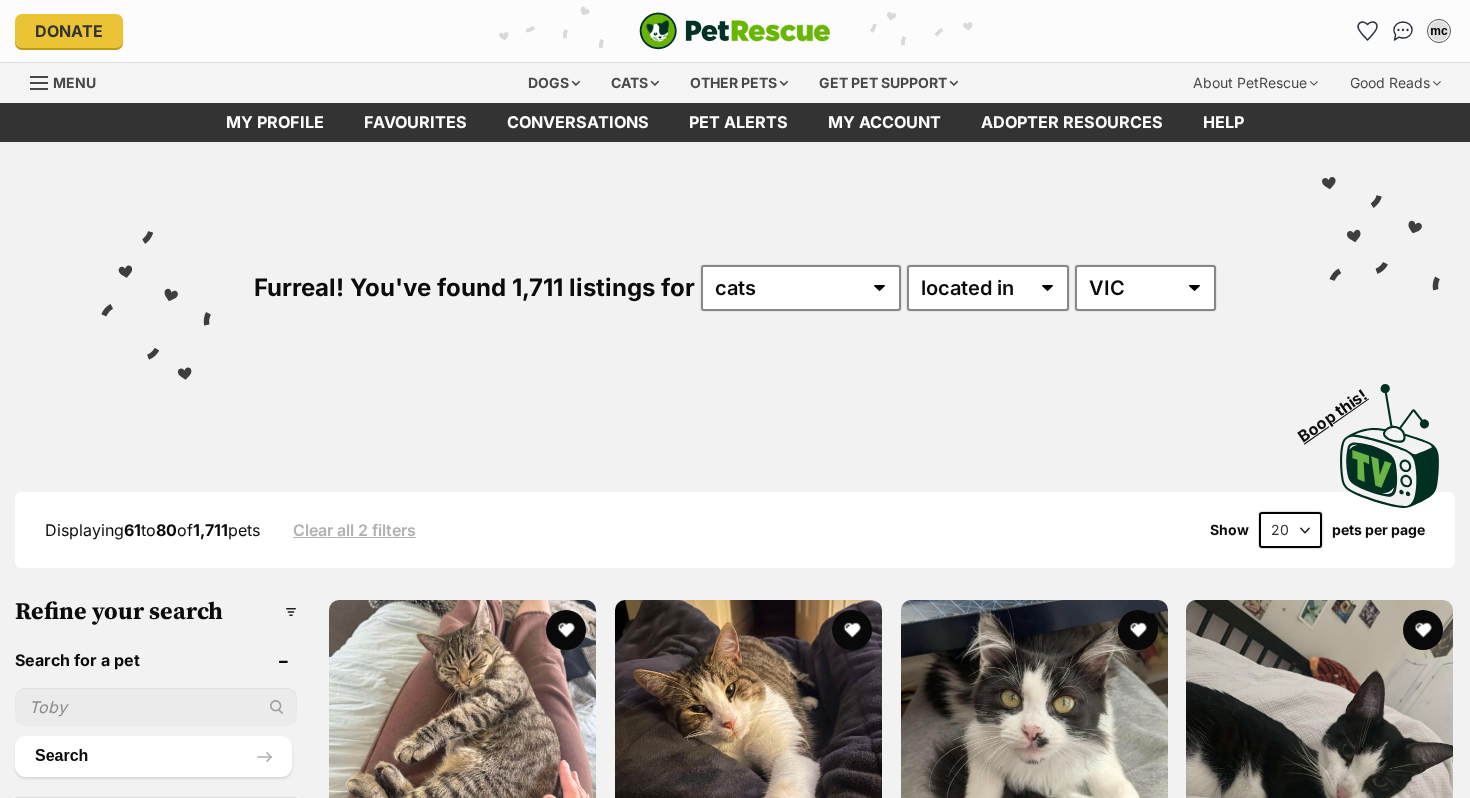 scroll, scrollTop: 0, scrollLeft: 0, axis: both 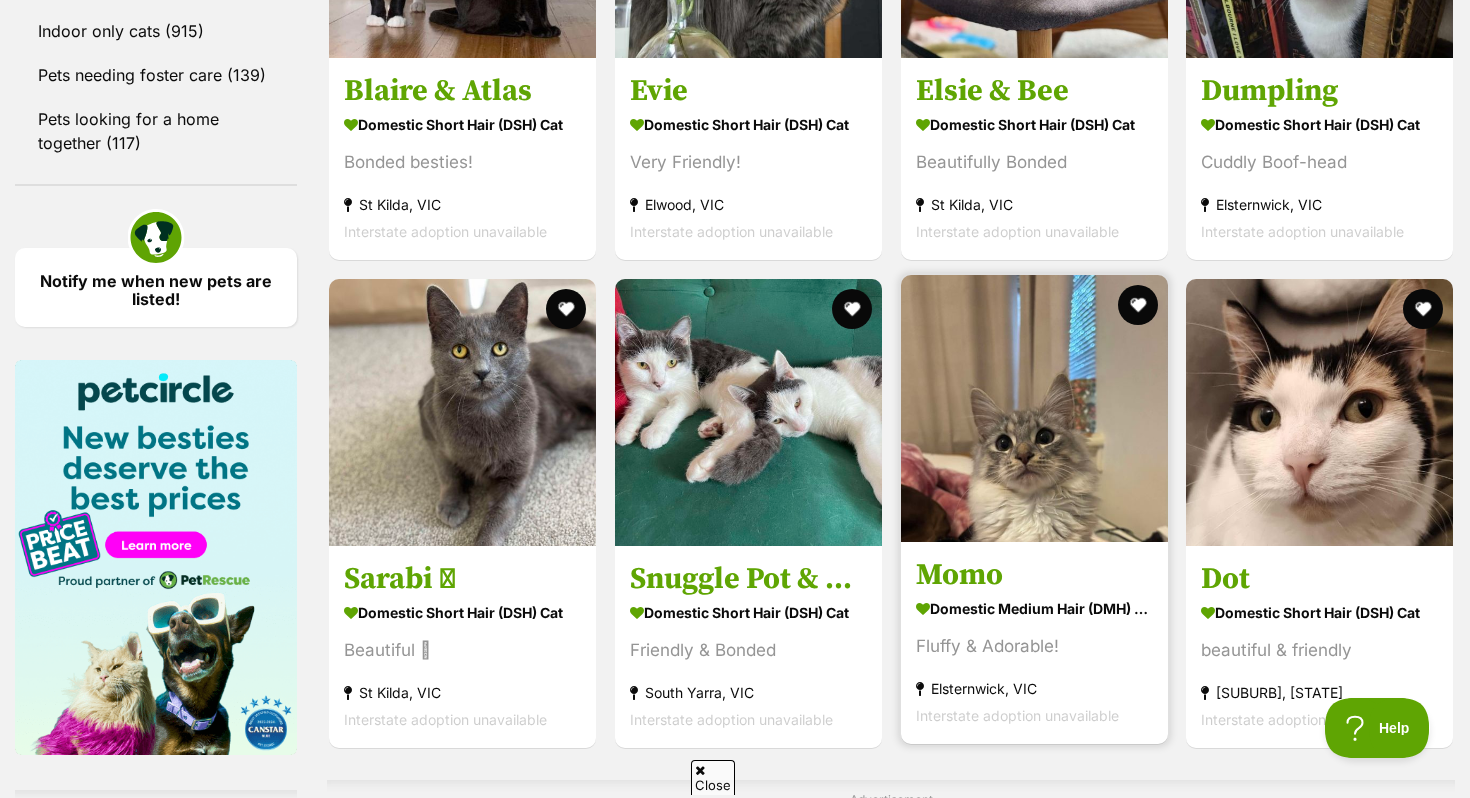 click at bounding box center (1034, 408) 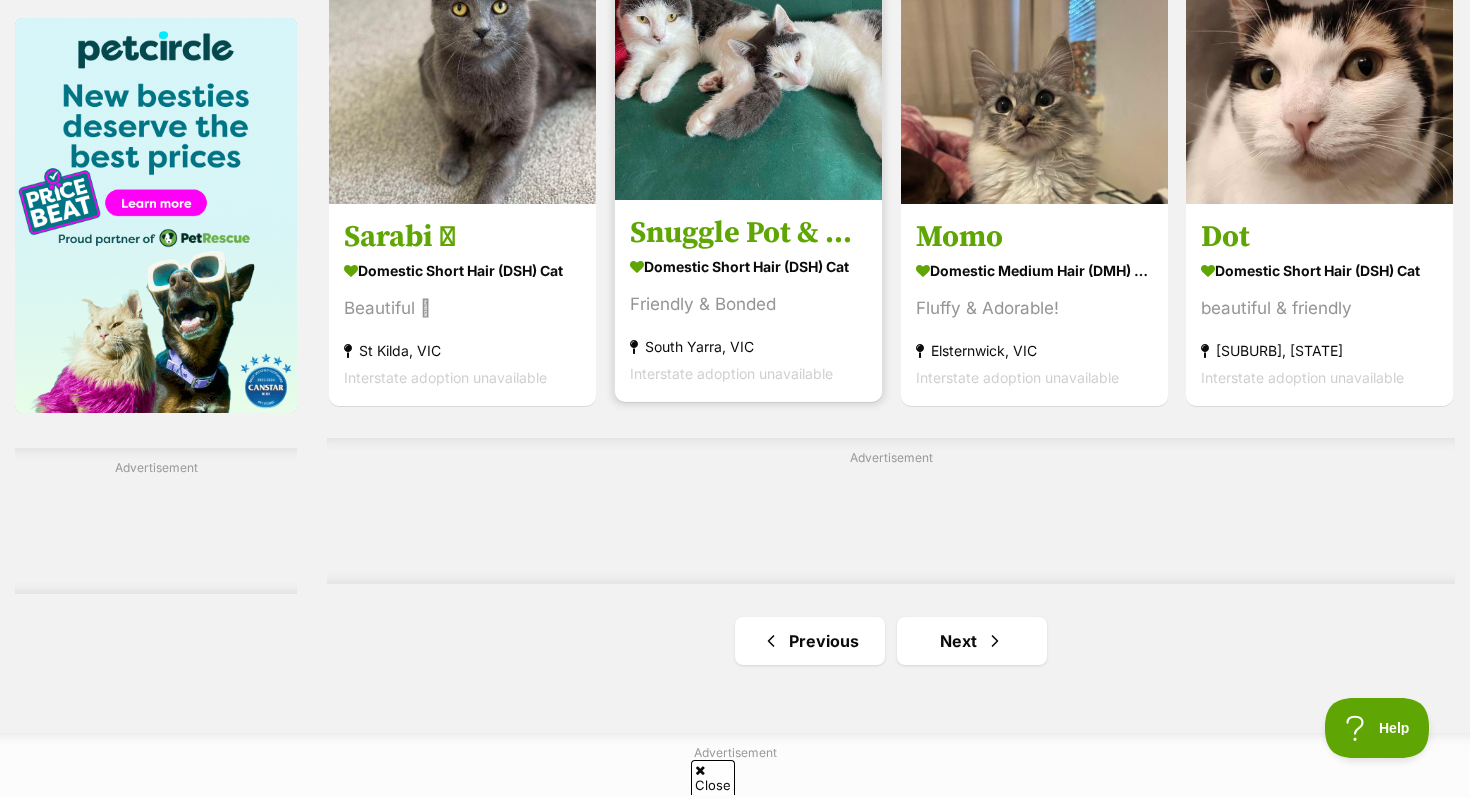 scroll, scrollTop: 3045, scrollLeft: 0, axis: vertical 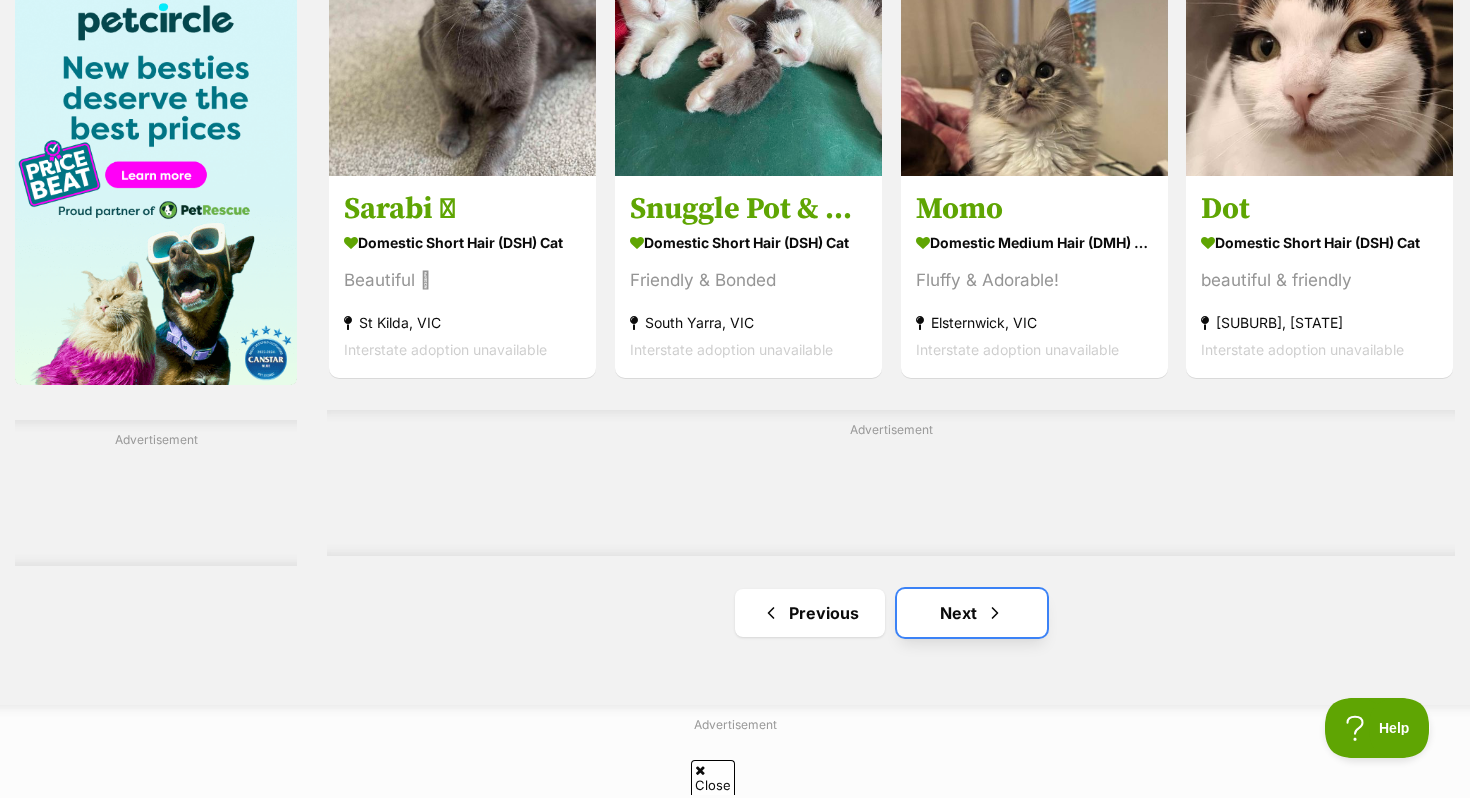 click on "Next" at bounding box center (972, 613) 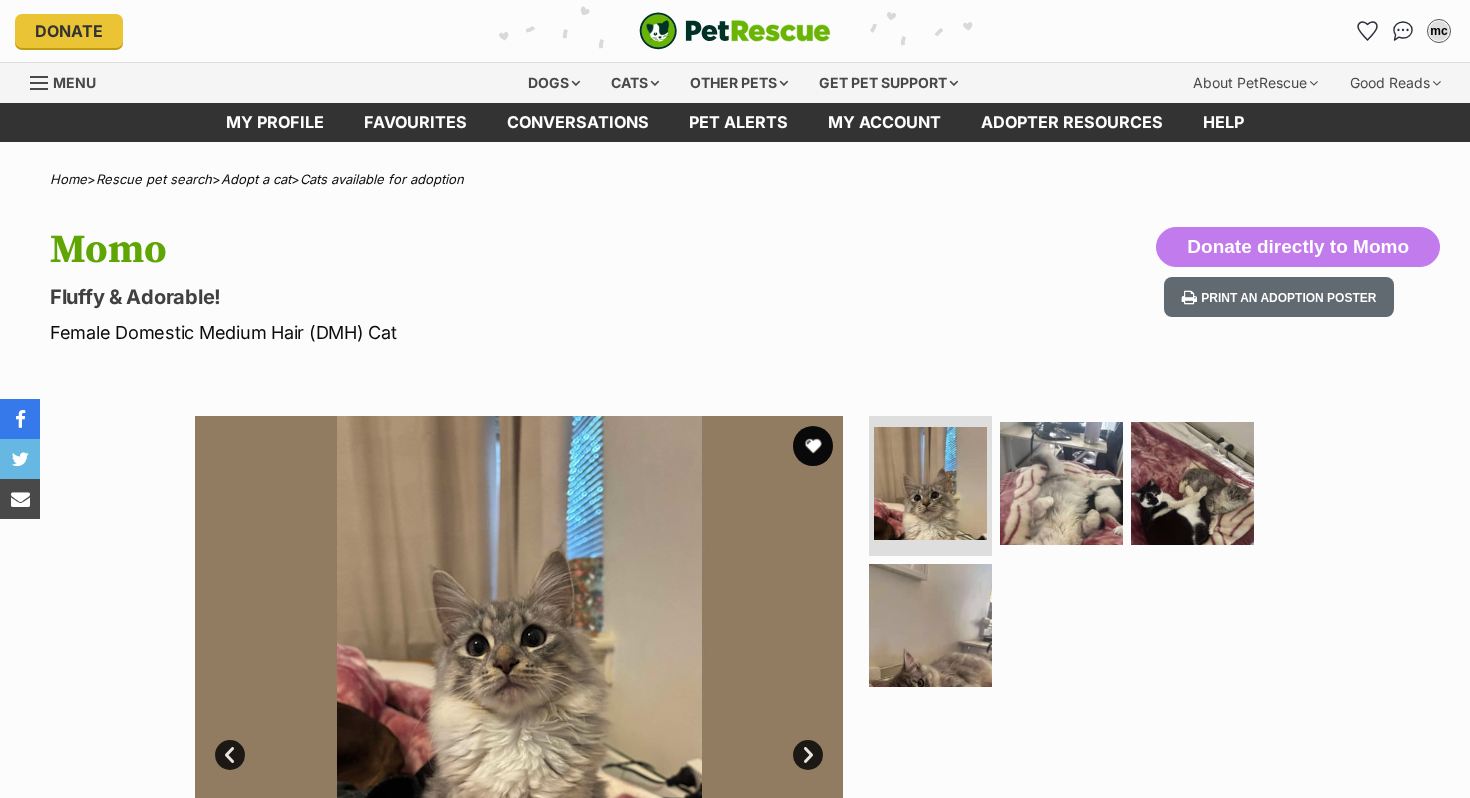 scroll, scrollTop: 0, scrollLeft: 0, axis: both 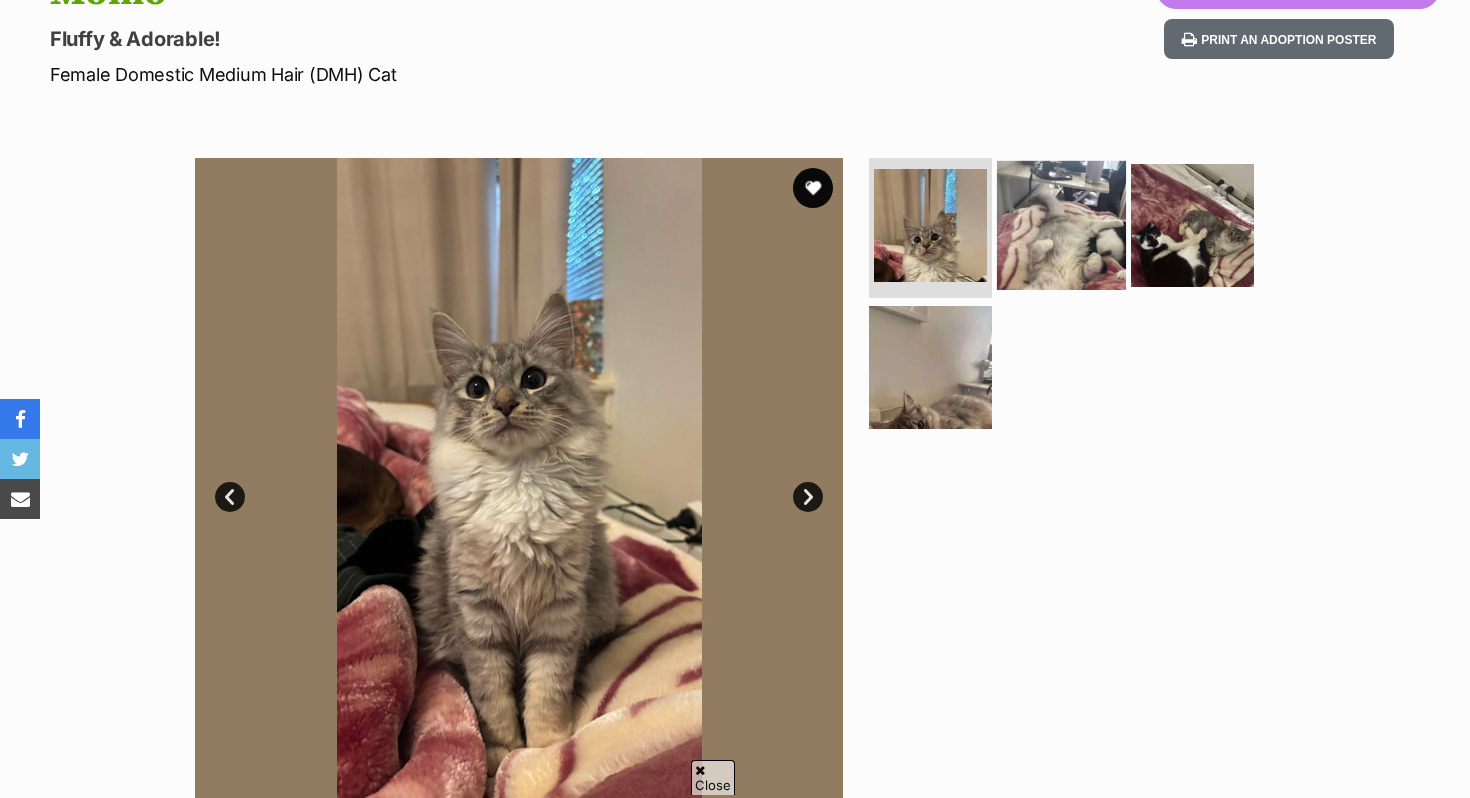 click at bounding box center [1061, 225] 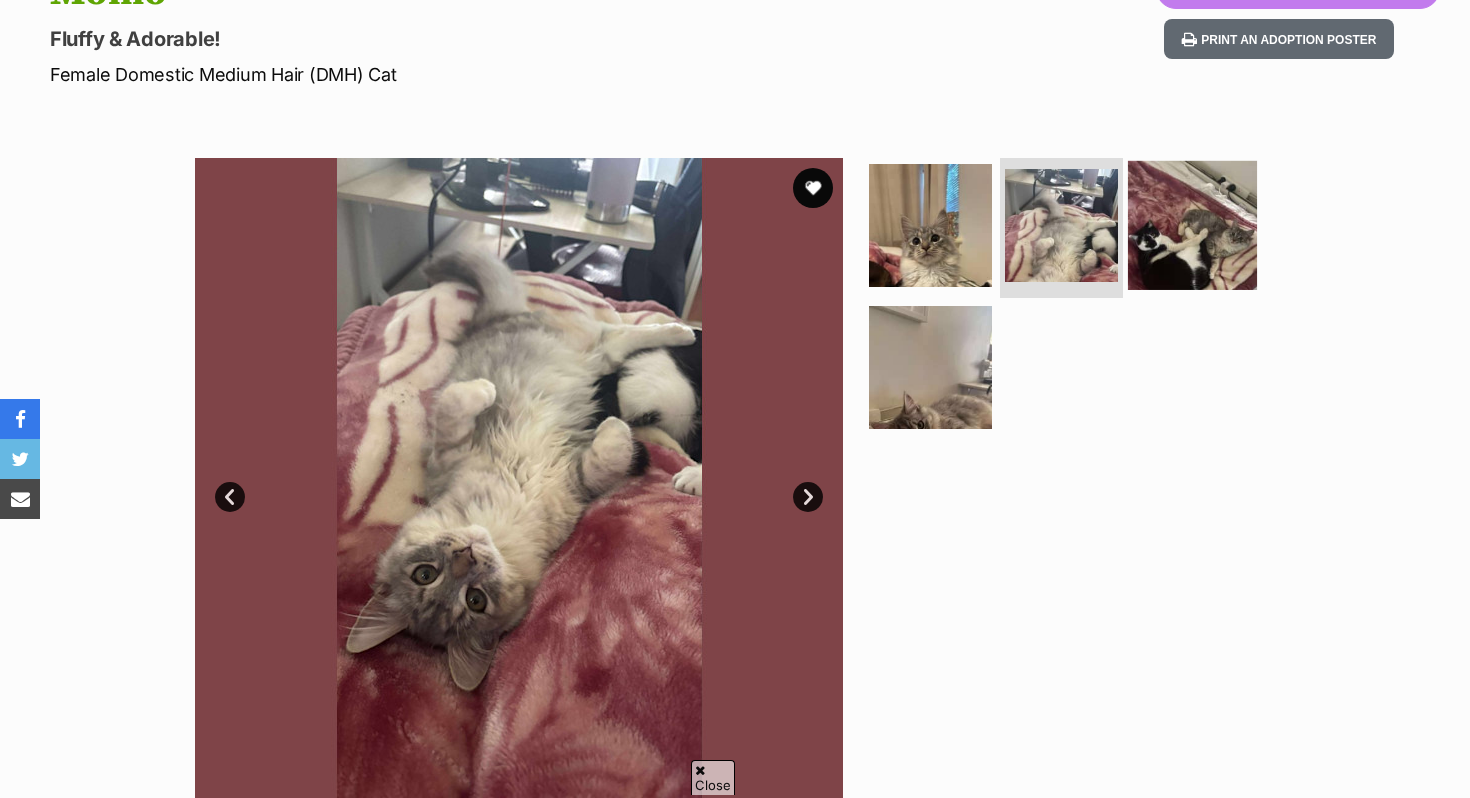 click at bounding box center [1192, 225] 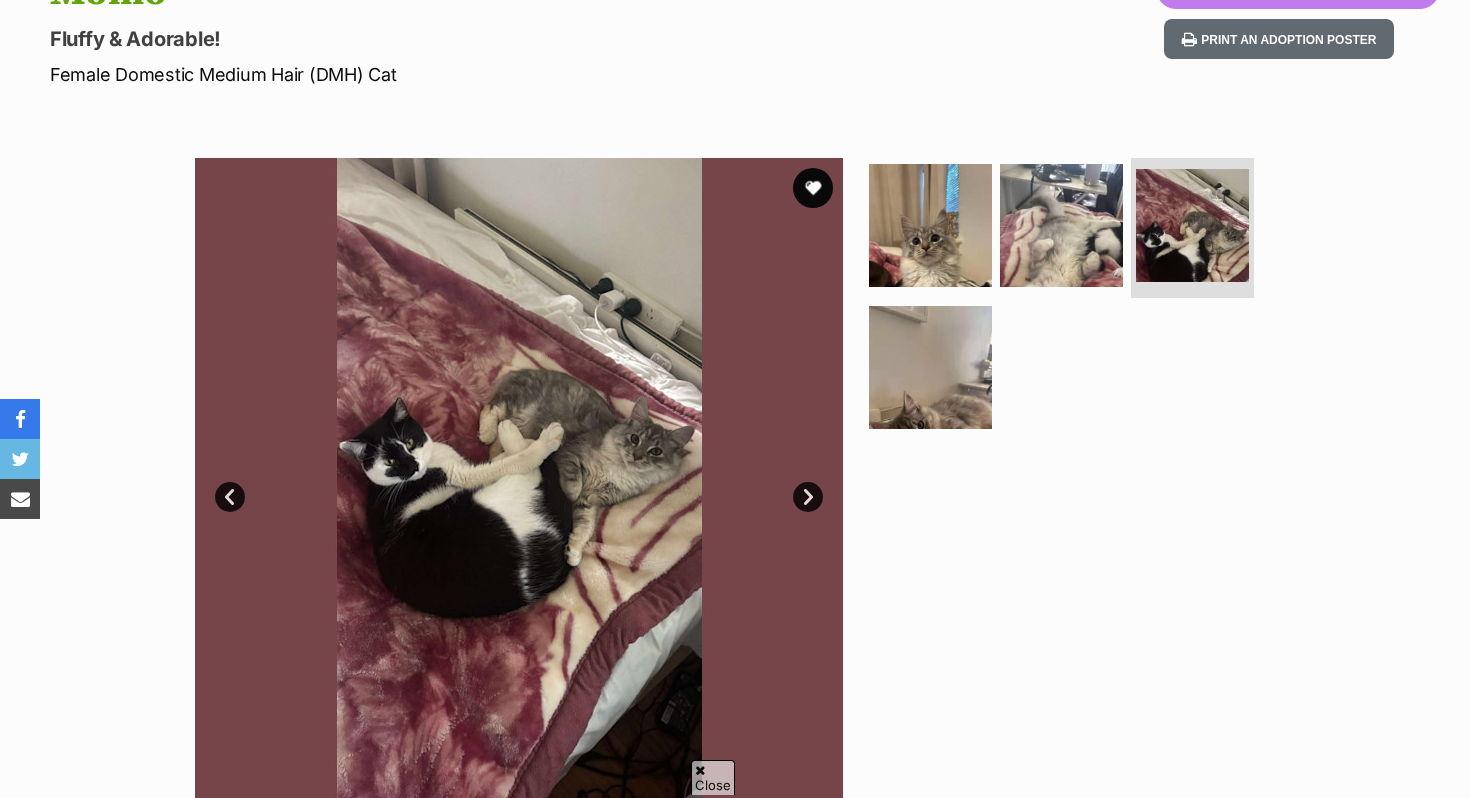 scroll, scrollTop: 0, scrollLeft: 0, axis: both 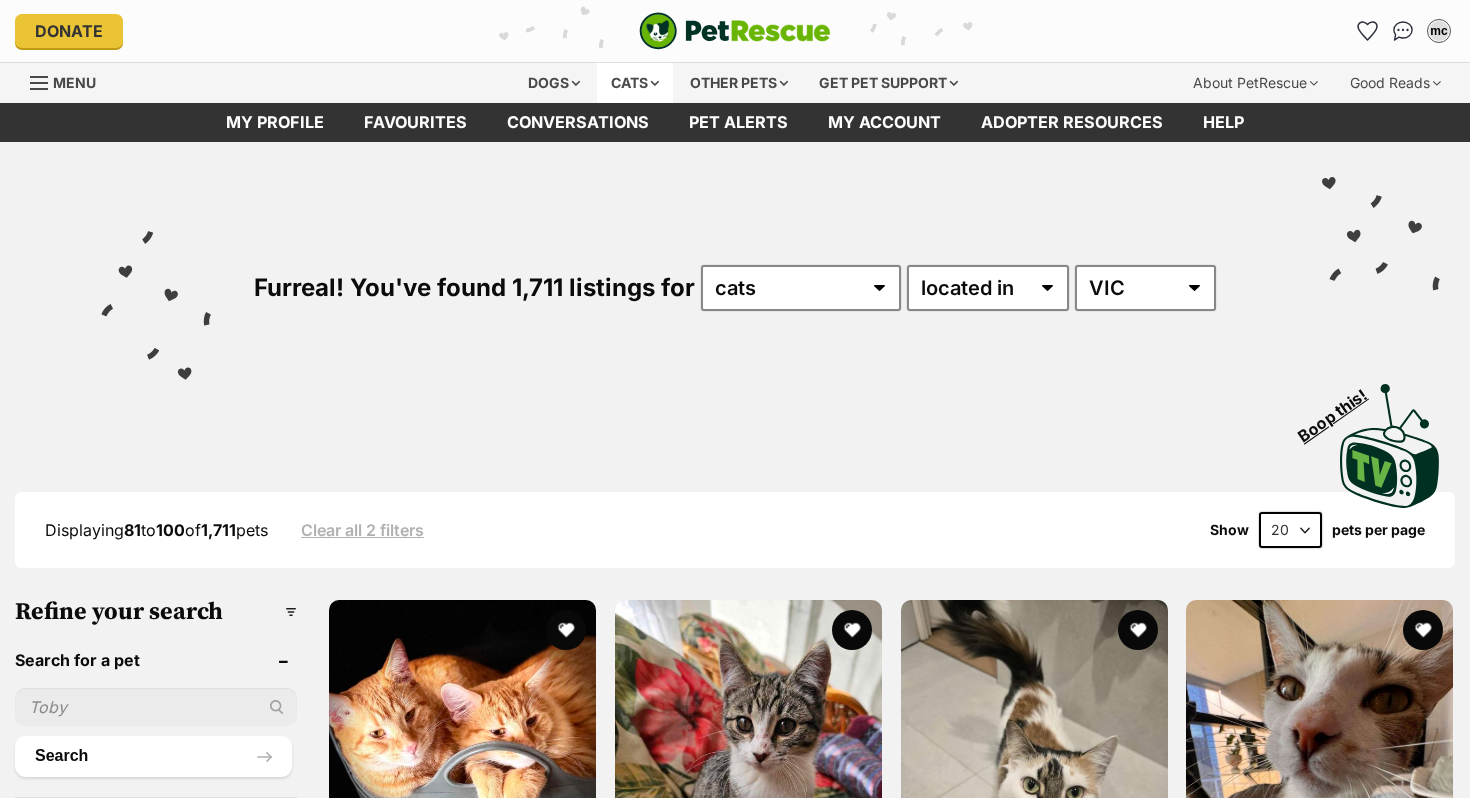 click on "Cats" at bounding box center [635, 83] 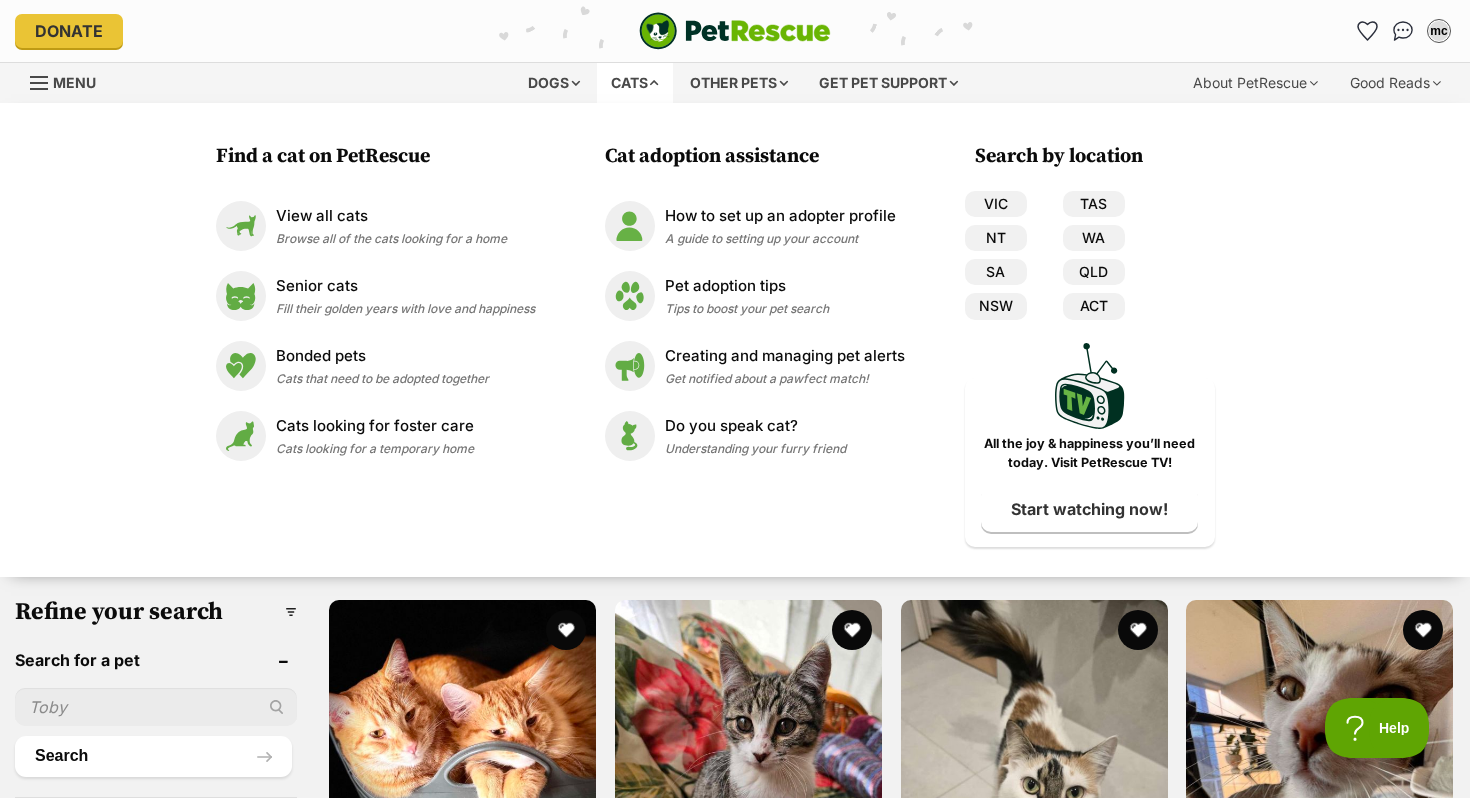 scroll, scrollTop: 0, scrollLeft: 0, axis: both 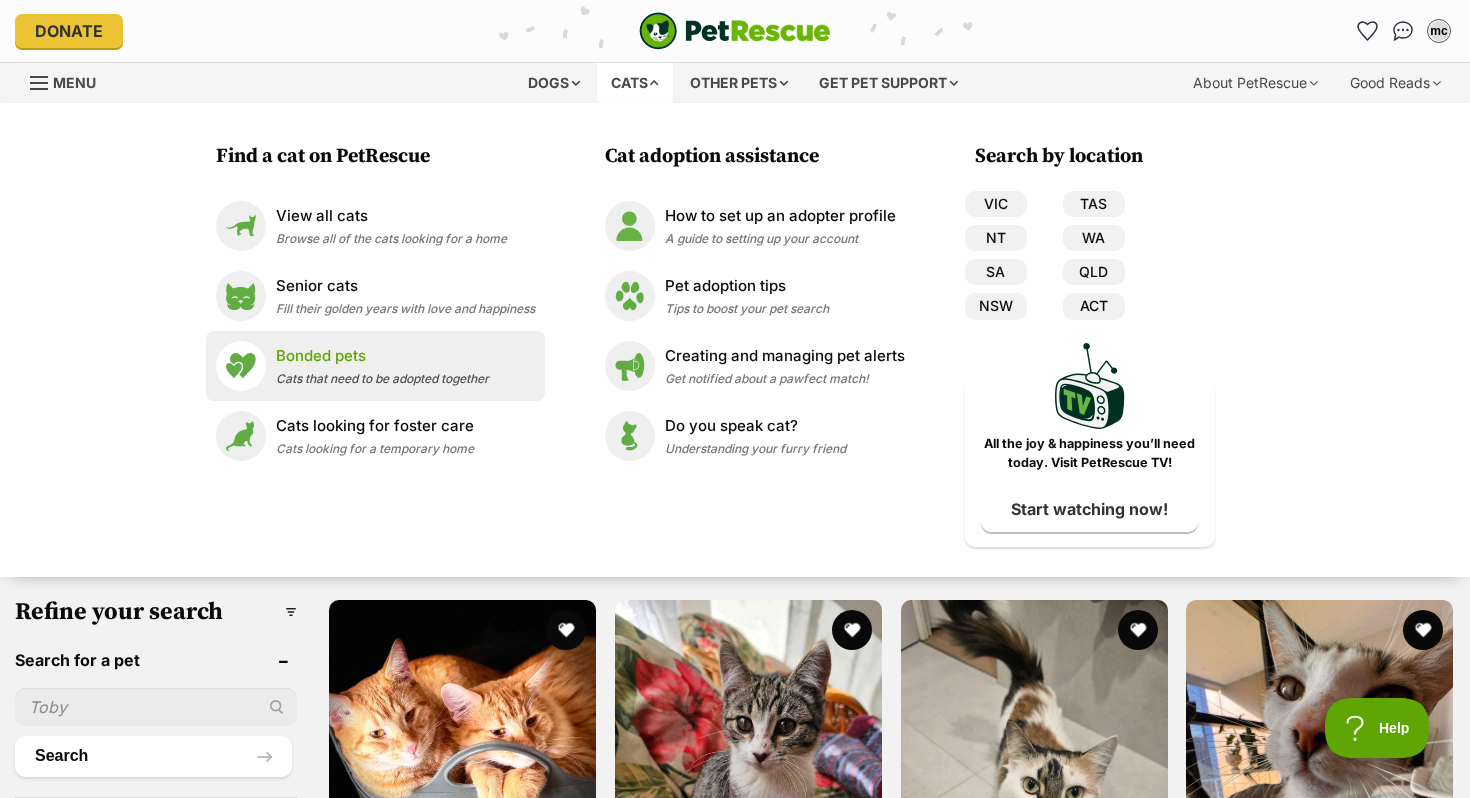 click on "Cats that need to be adopted together" at bounding box center [382, 378] 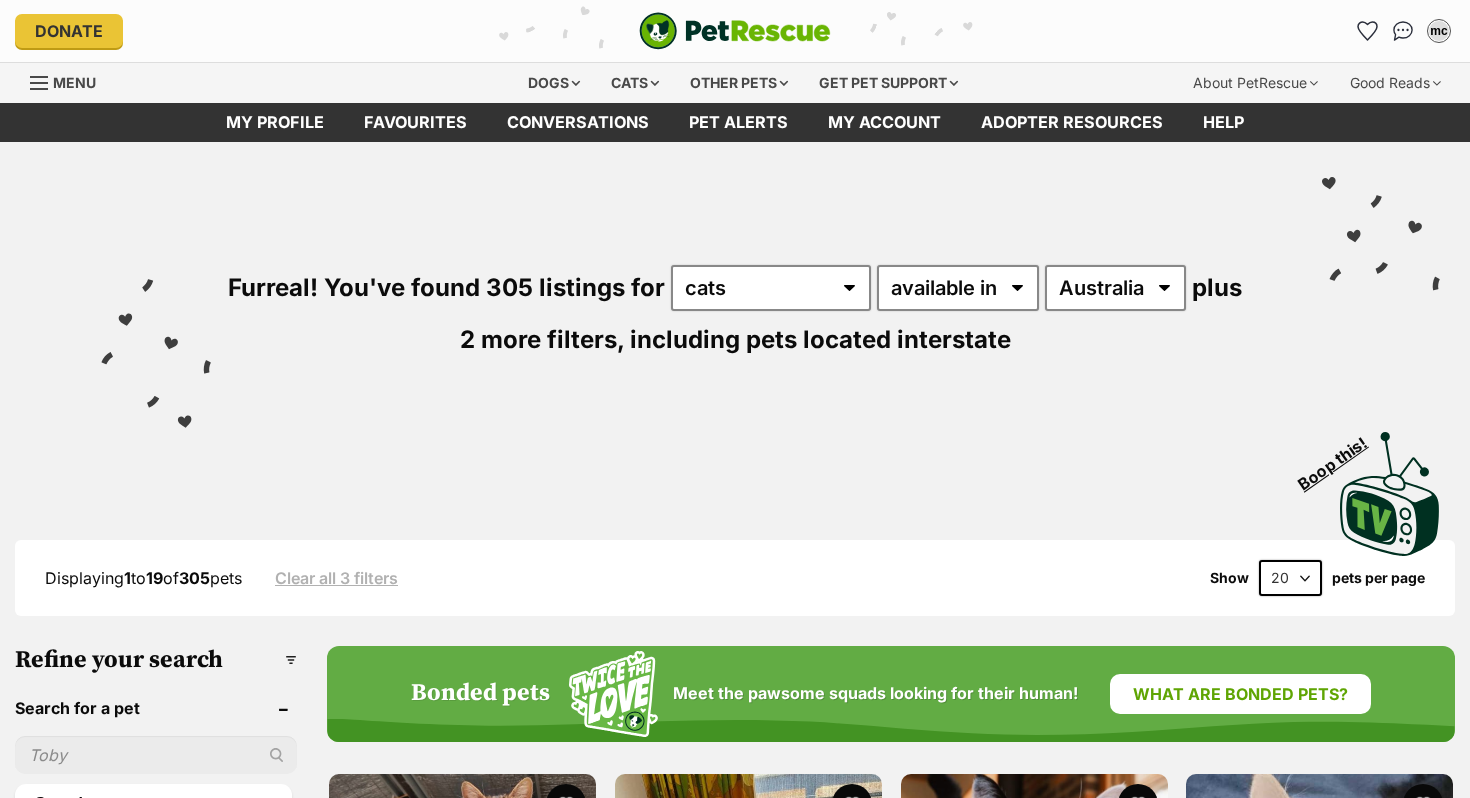 scroll, scrollTop: 0, scrollLeft: 0, axis: both 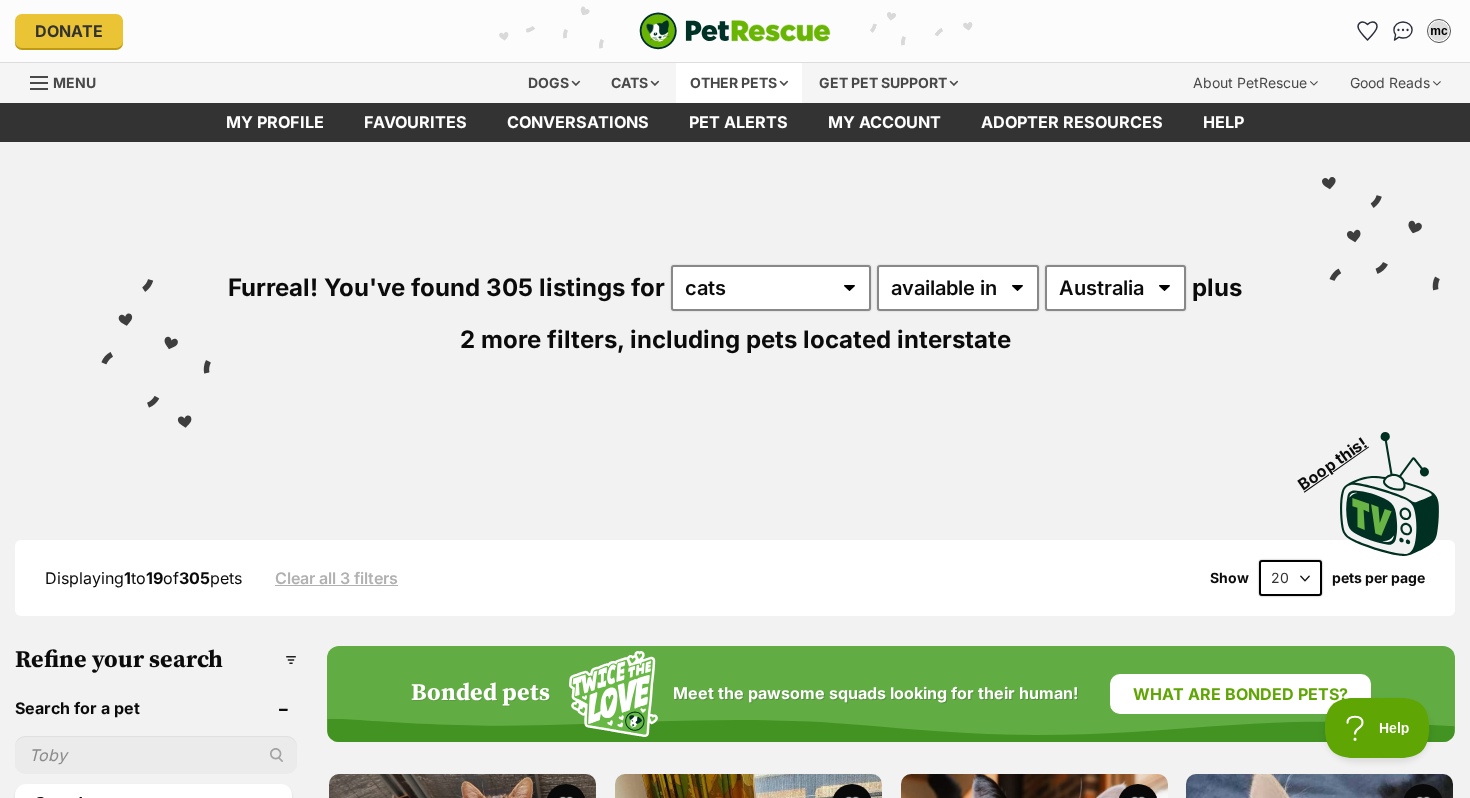 click on "Other pets" at bounding box center [739, 83] 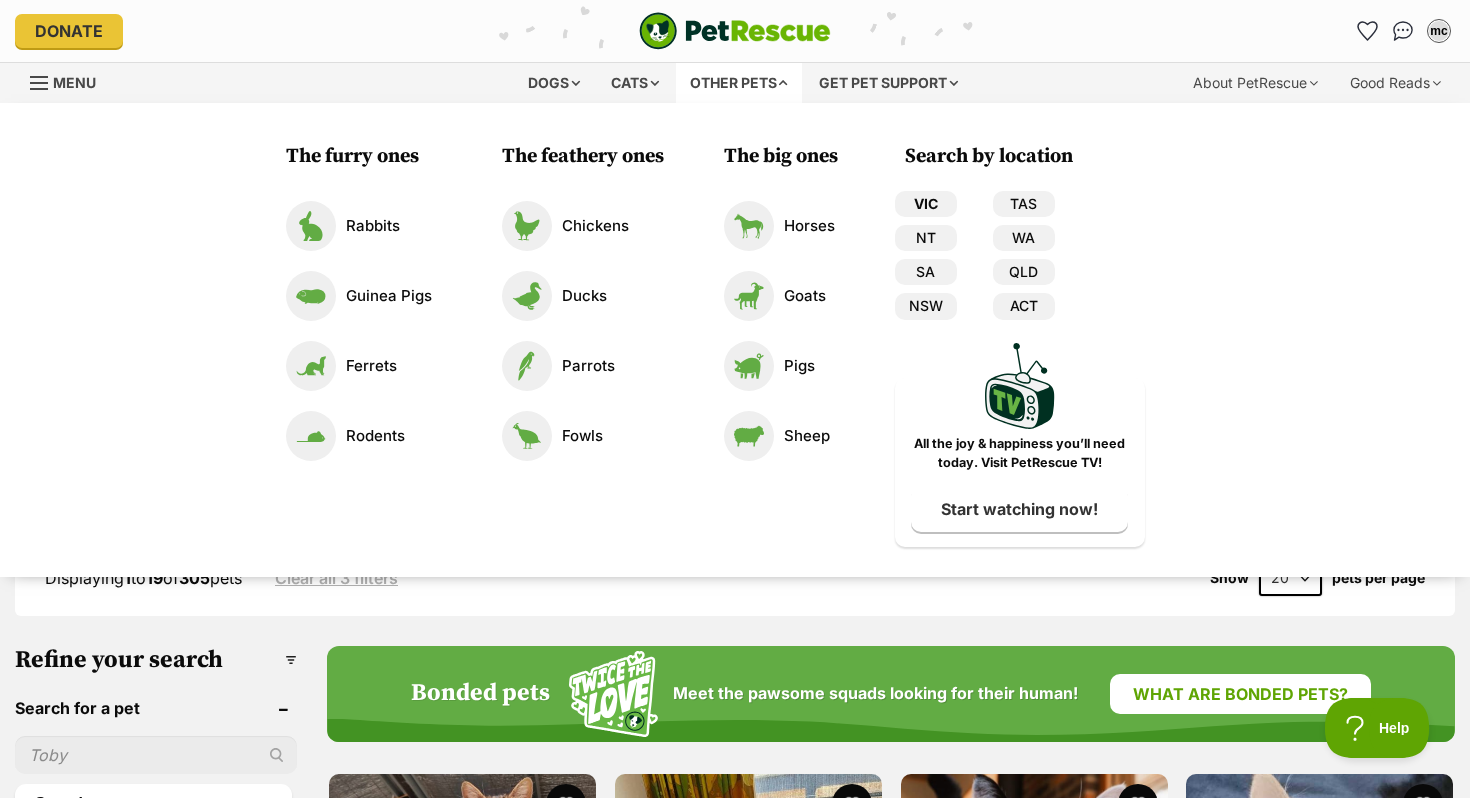 click on "VIC" at bounding box center (926, 204) 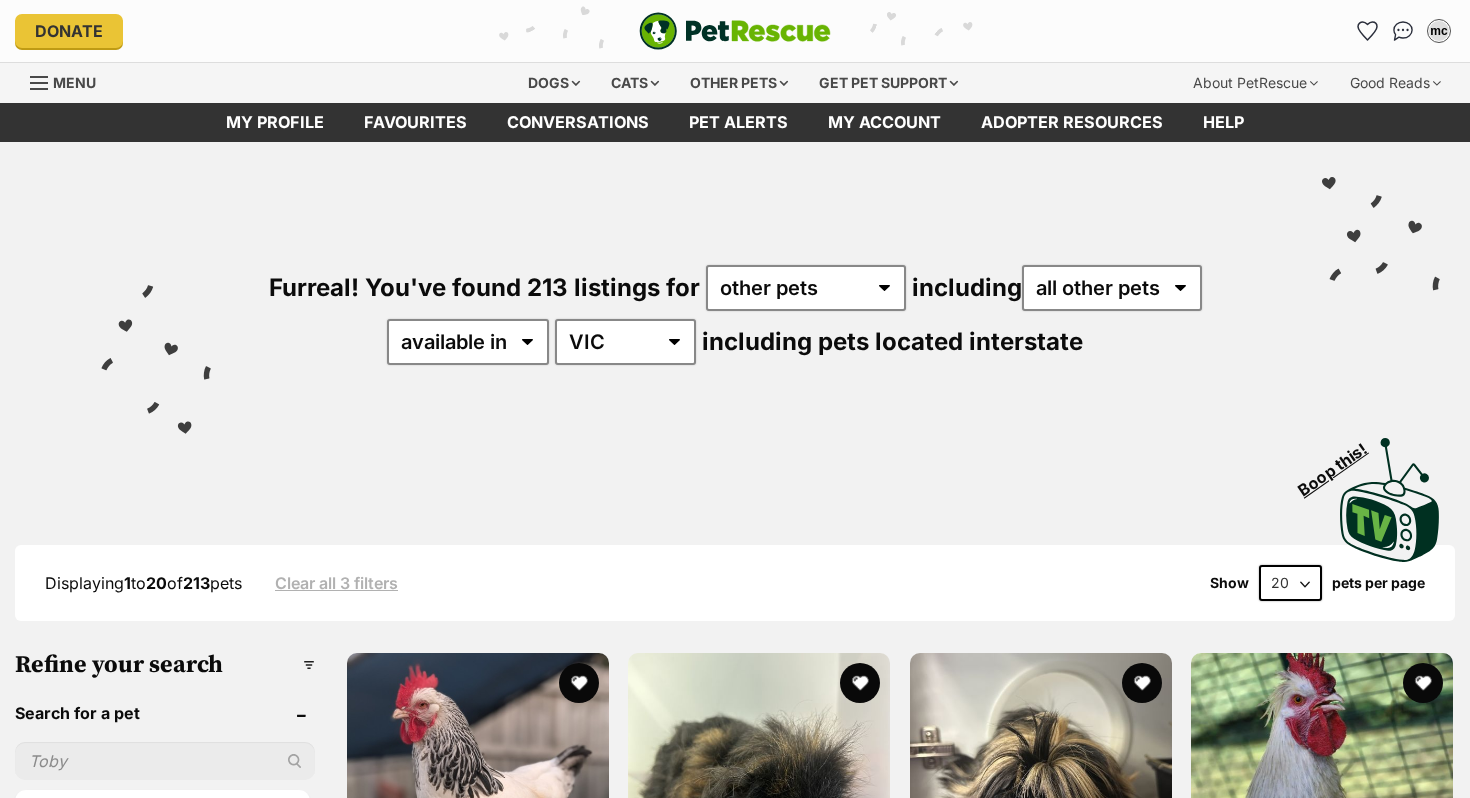 scroll, scrollTop: 0, scrollLeft: 0, axis: both 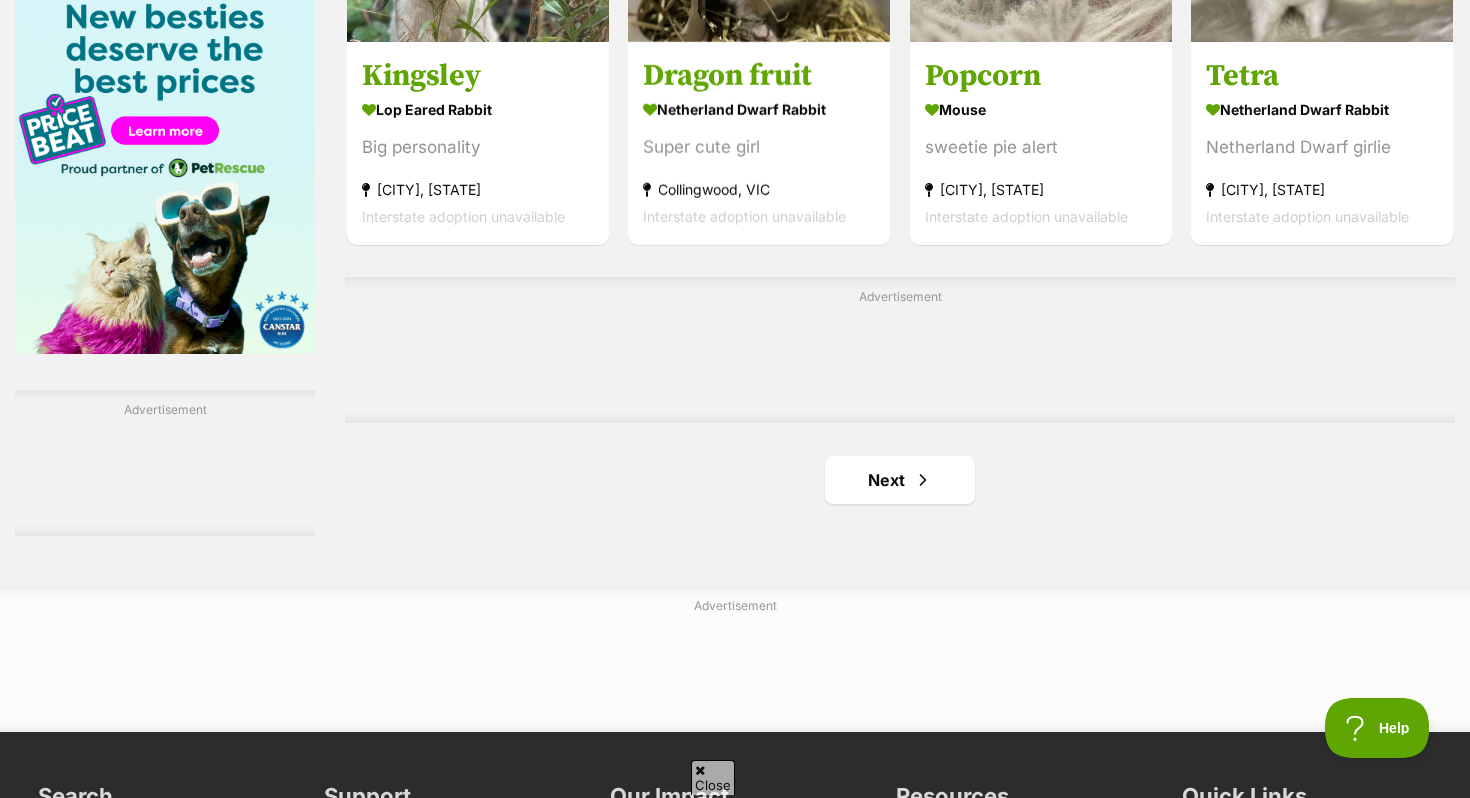 click on "🐔 Lorraine 6373 🐔
Chicken
Looking for love
Mornington, VIC
Interstate adoption unavailable
Pea
Texel Guinea Pig
Looking for love
Pearcedale, VIC
Interstate adoption unavailable
Piggy
Abyssinian Guinea Pig
Looking for love
Pearcedale, VIC
Interstate adoption unavailable
🐓 Roopaul 6336 🐓
Chicken
Looking for love
Mornington, VIC
Interstate adoption unavailable
Bibbley (bonded To Capy)
Albino Guinea Pig
Looking for love
Burwood East, VIC
Interstate adoption unavailable
Capy (bonded To Bibbley)
Albino Guinea Pig
Looking for love
Burwood East, VIC
Interstate adoption unavailable
Advertisement
Coco & Cinnamon" at bounding box center (900, -1002) 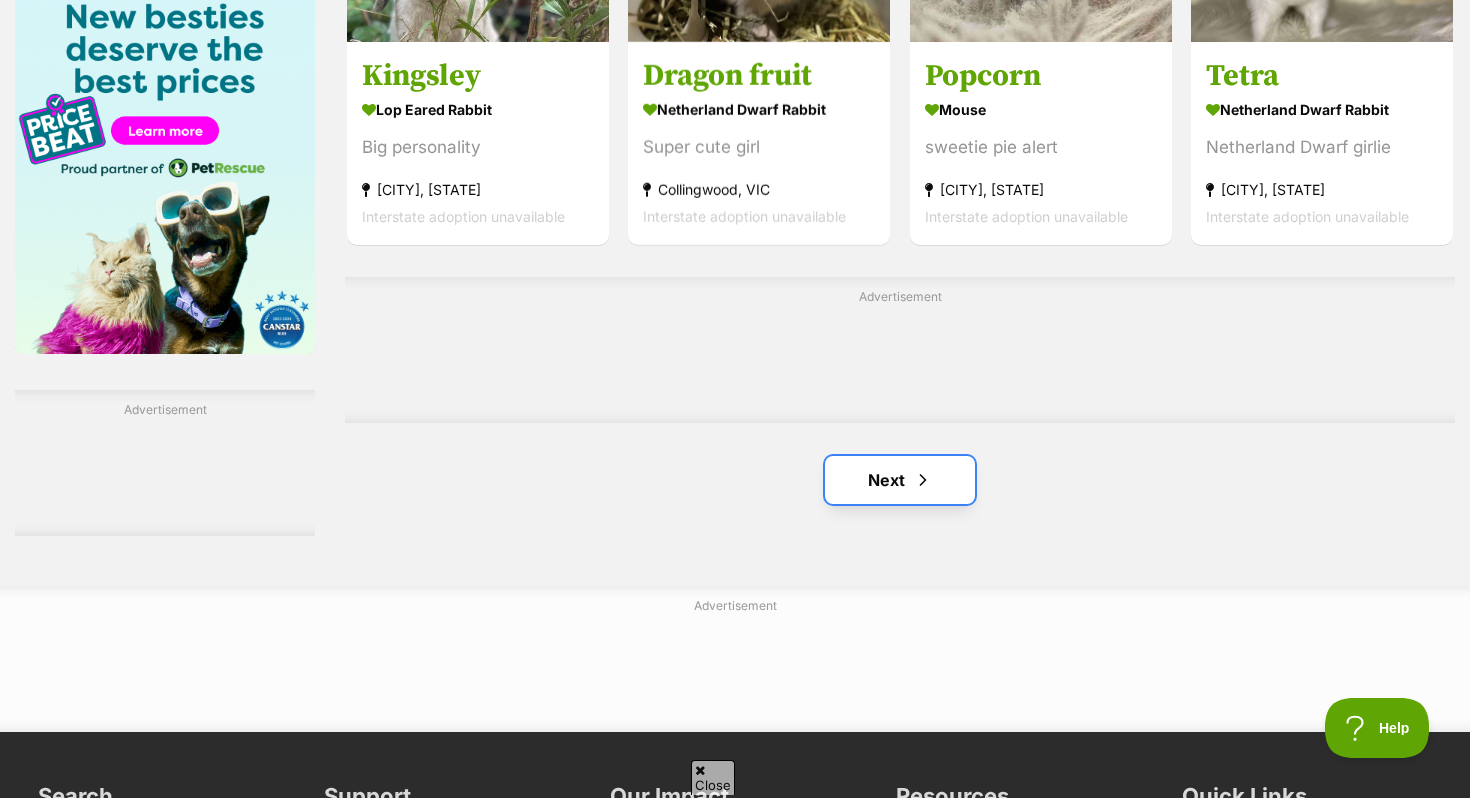 click on "Next" at bounding box center (900, 480) 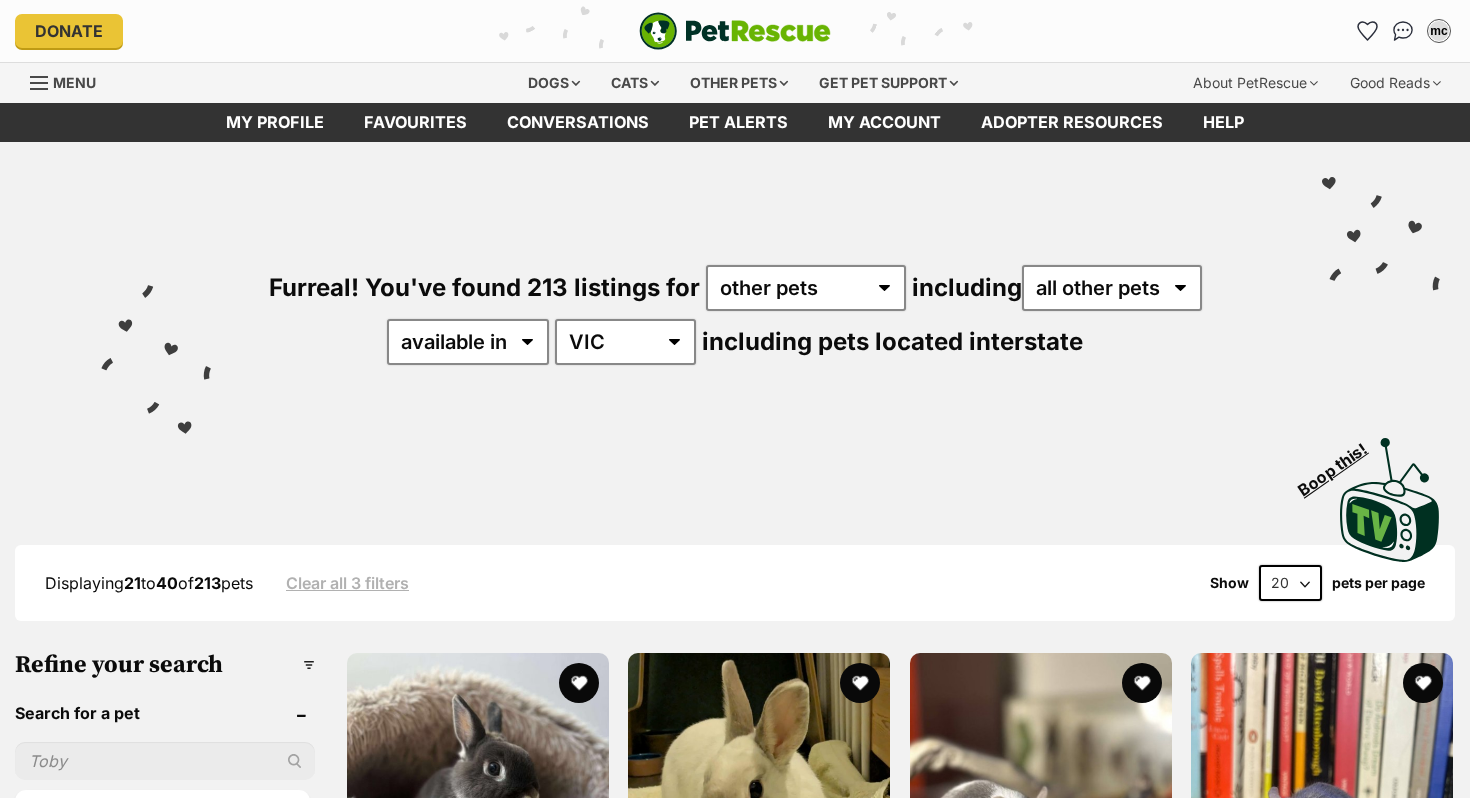 scroll, scrollTop: 0, scrollLeft: 0, axis: both 